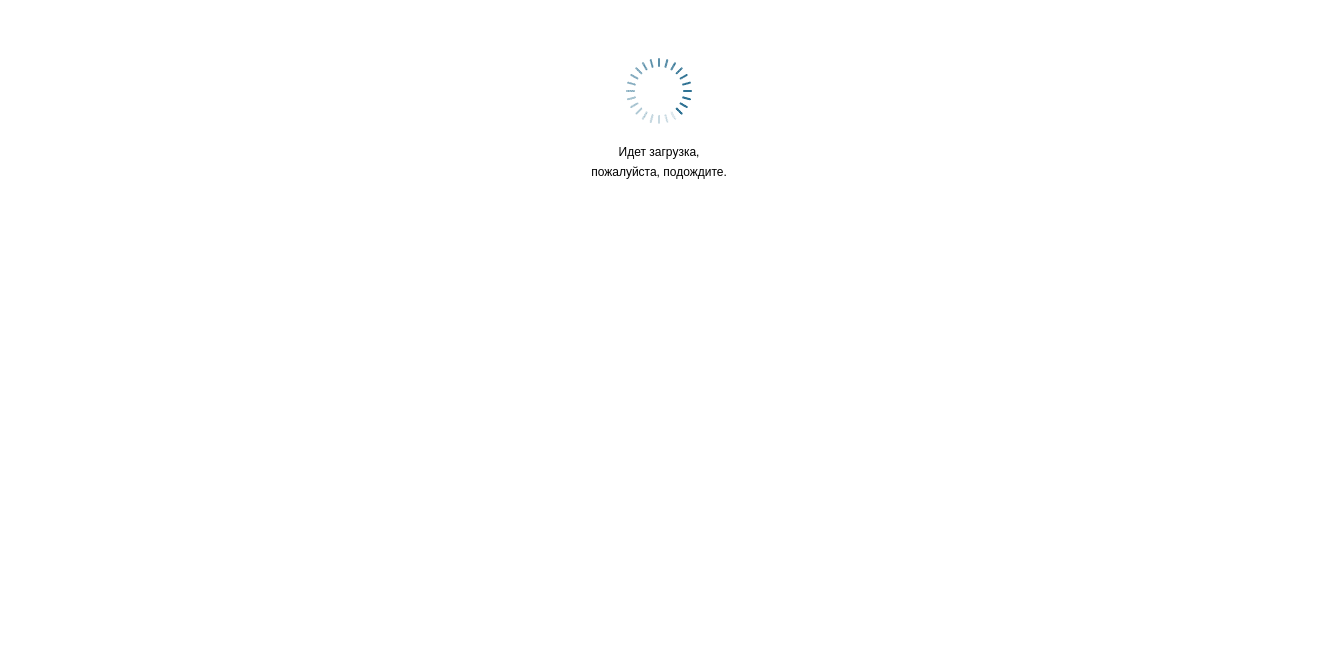 scroll, scrollTop: 0, scrollLeft: 0, axis: both 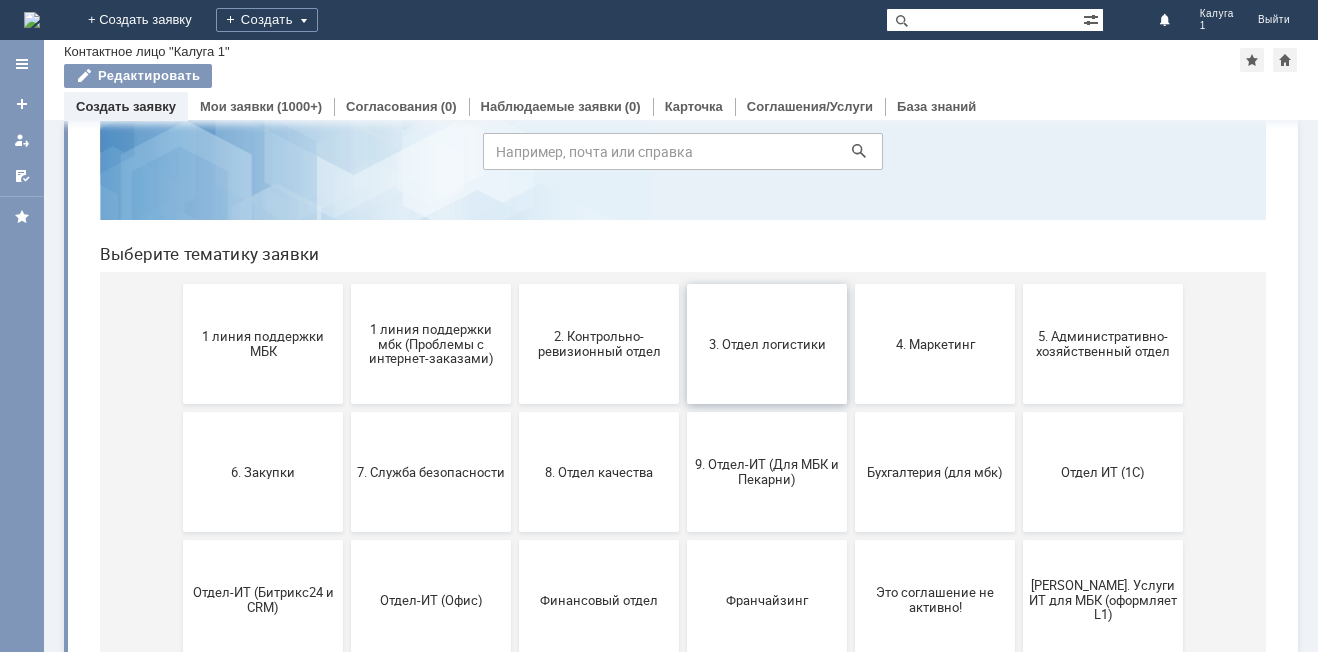 click on "3. Отдел логистики" at bounding box center [767, 343] 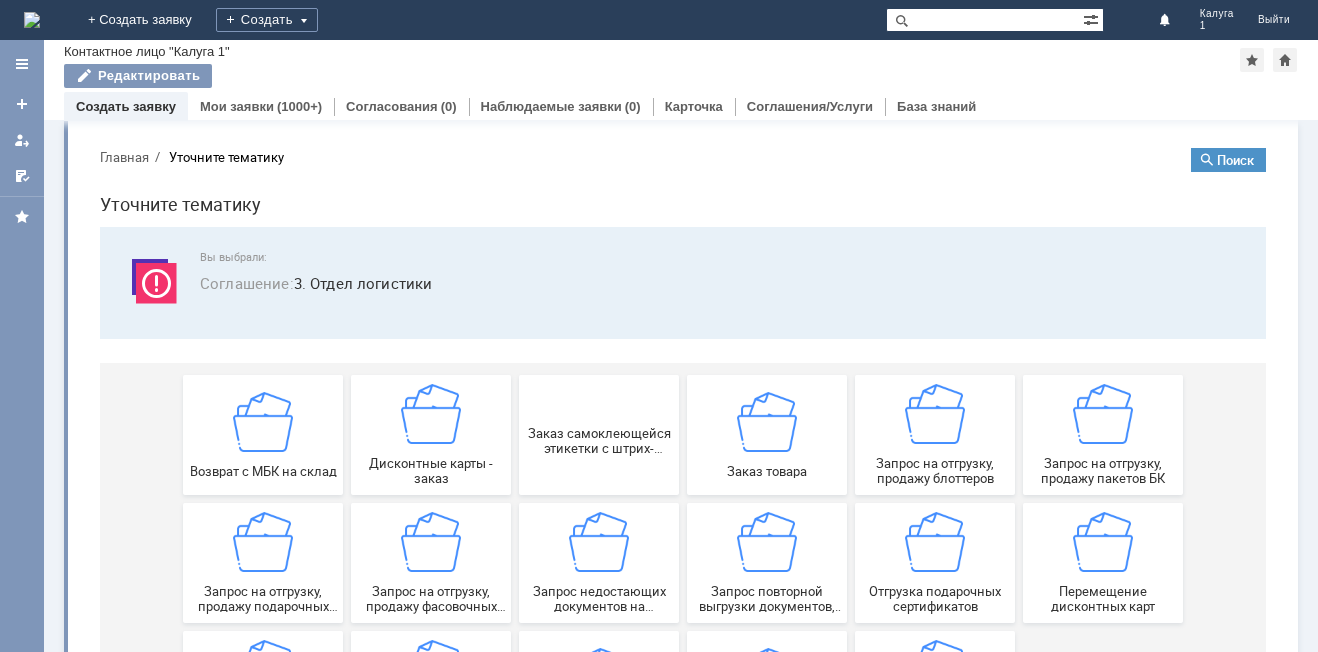 scroll, scrollTop: 0, scrollLeft: 0, axis: both 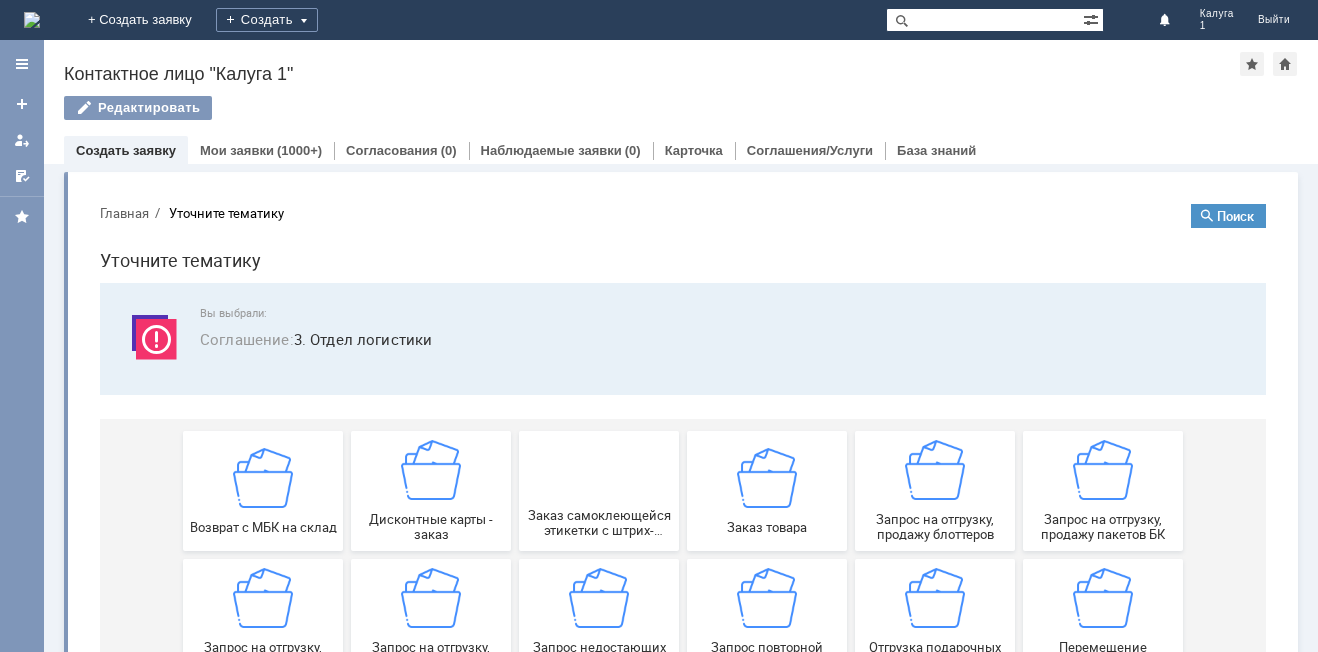 click on "Главная" at bounding box center (124, 213) 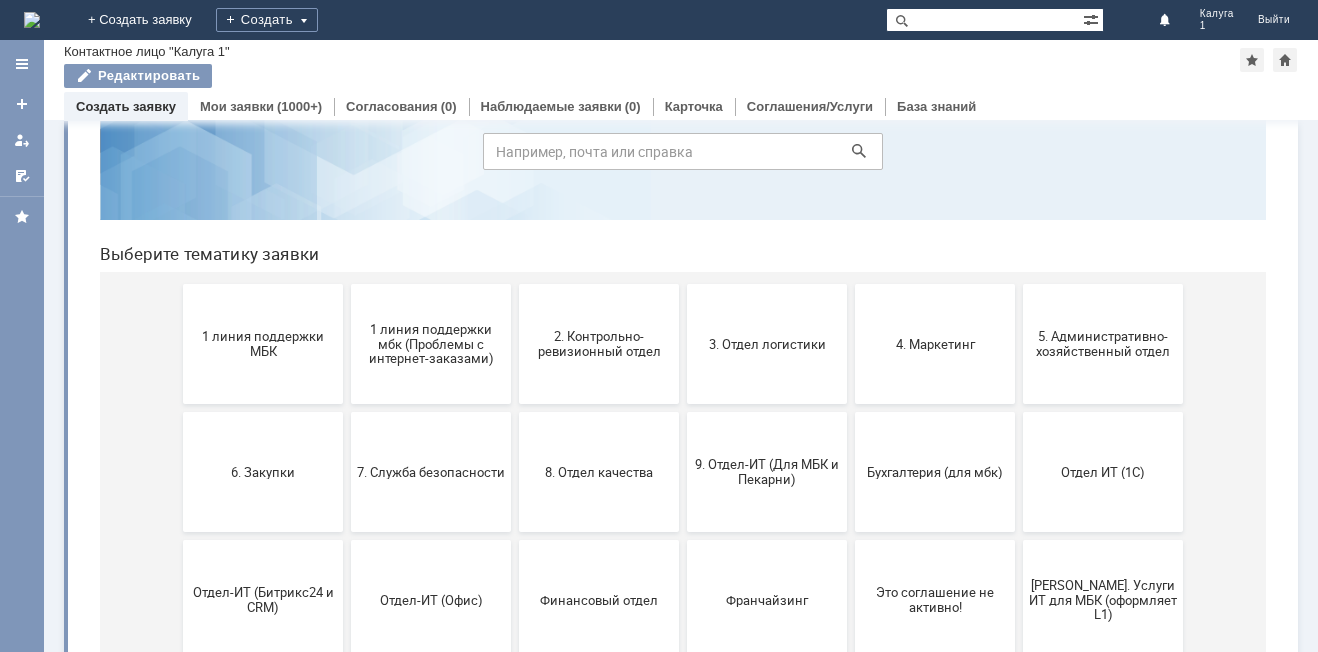 scroll, scrollTop: 200, scrollLeft: 0, axis: vertical 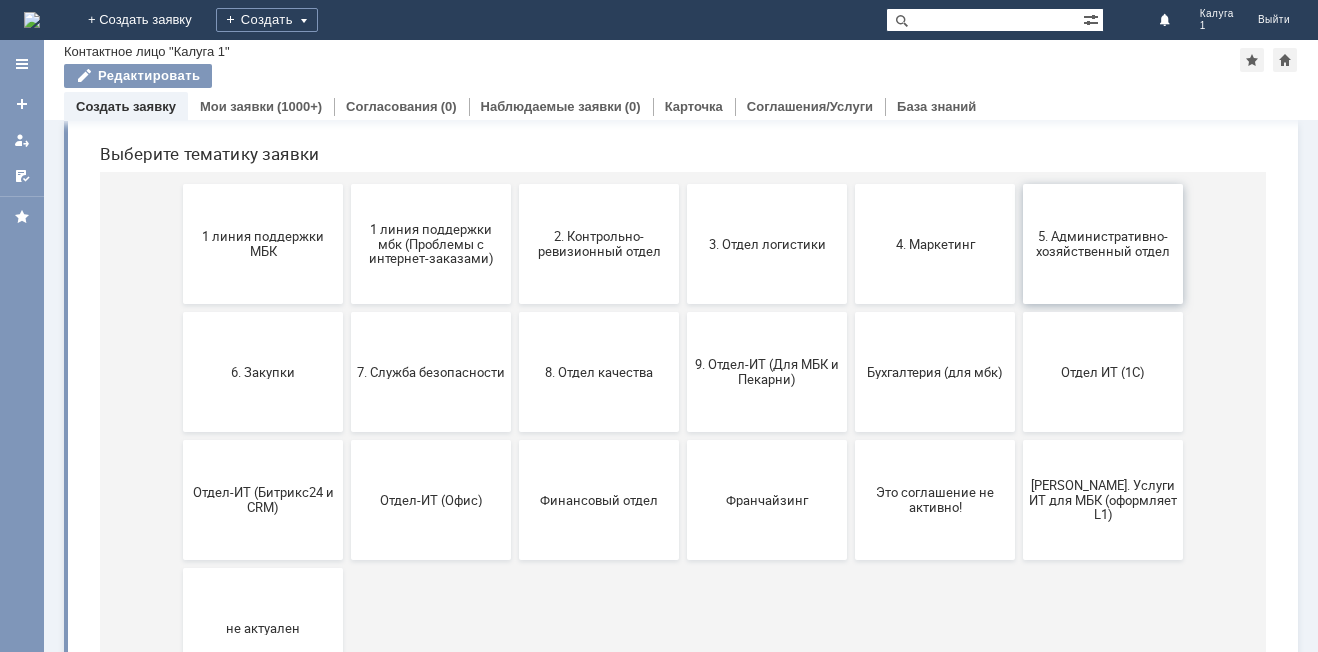 click on "5. Административно-хозяйственный отдел" at bounding box center (1103, 244) 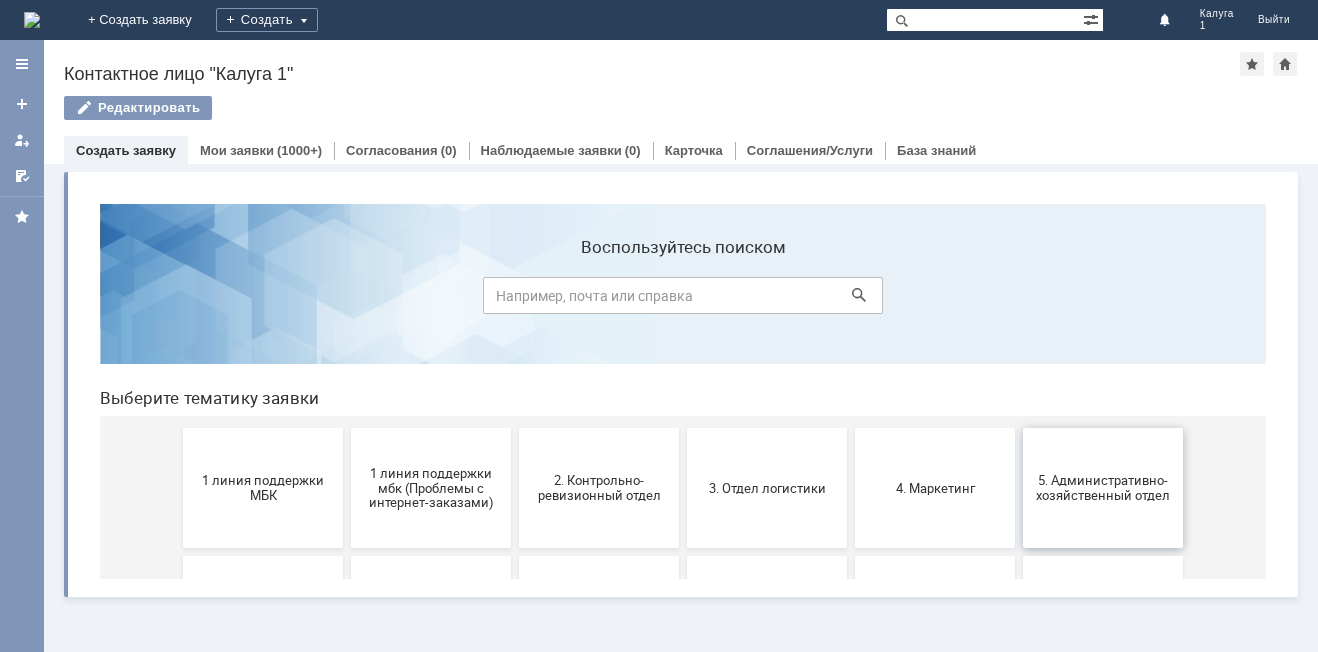 scroll, scrollTop: 0, scrollLeft: 0, axis: both 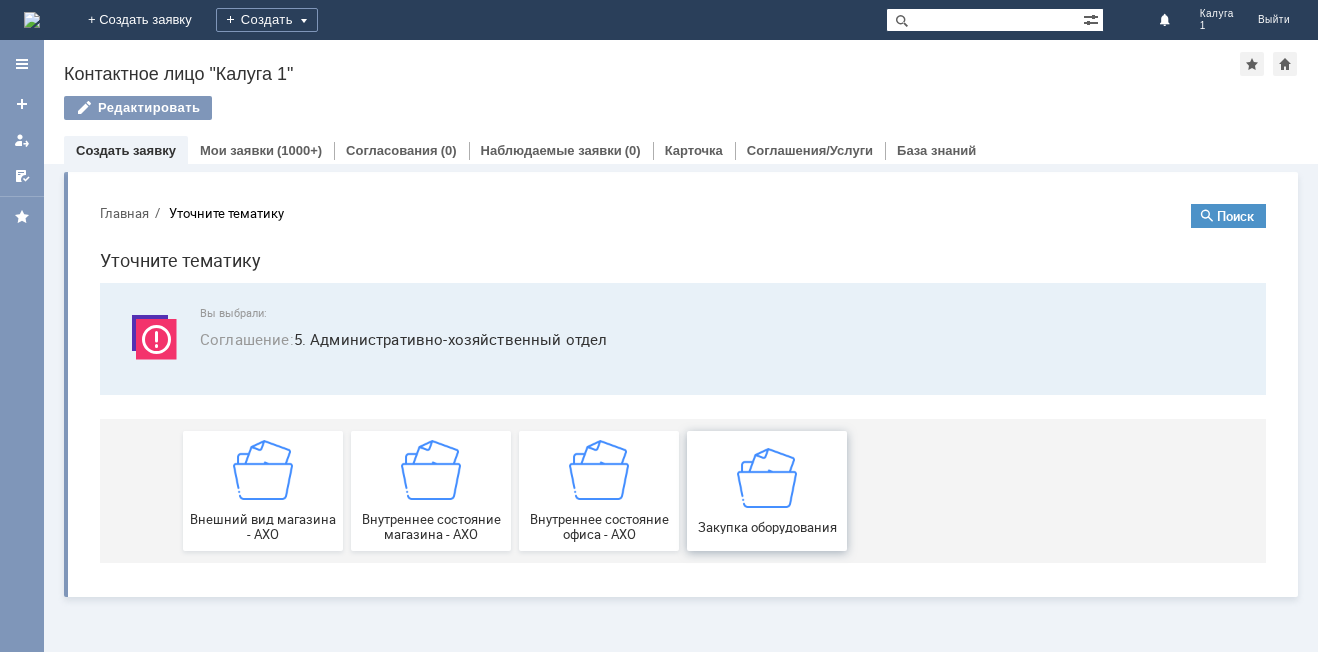 click on "Закупка оборудования" at bounding box center (767, 490) 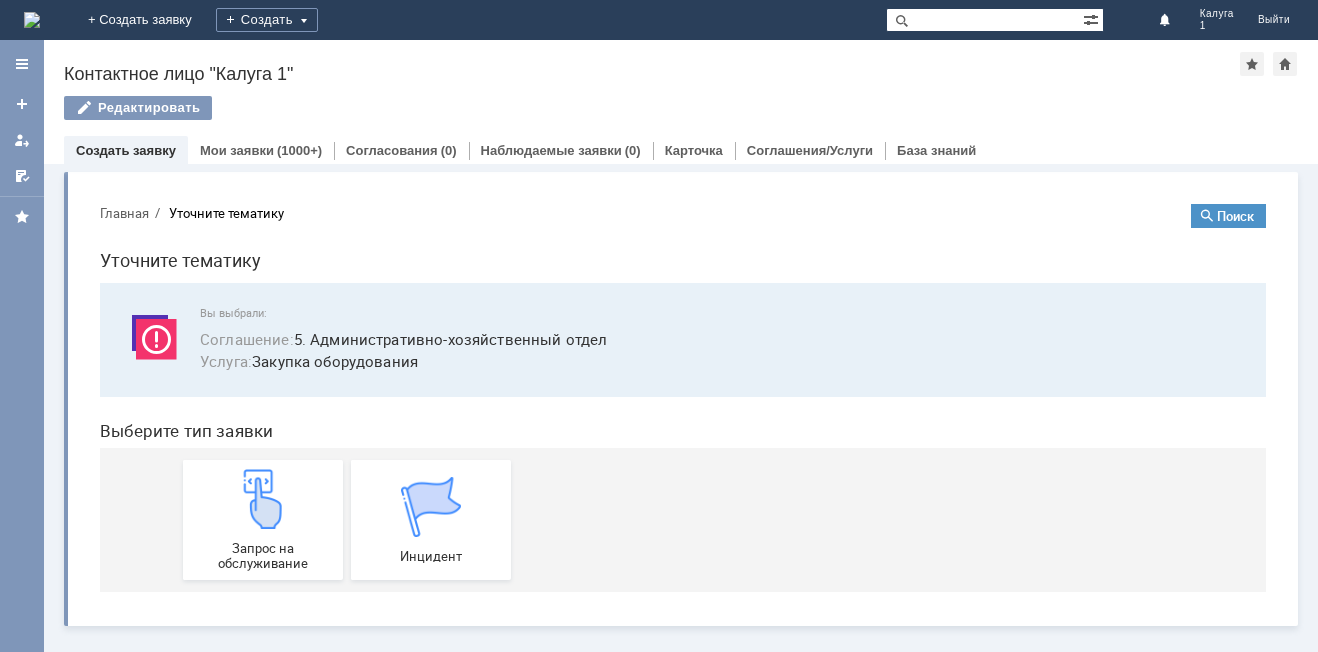 click on "Главная" at bounding box center (124, 213) 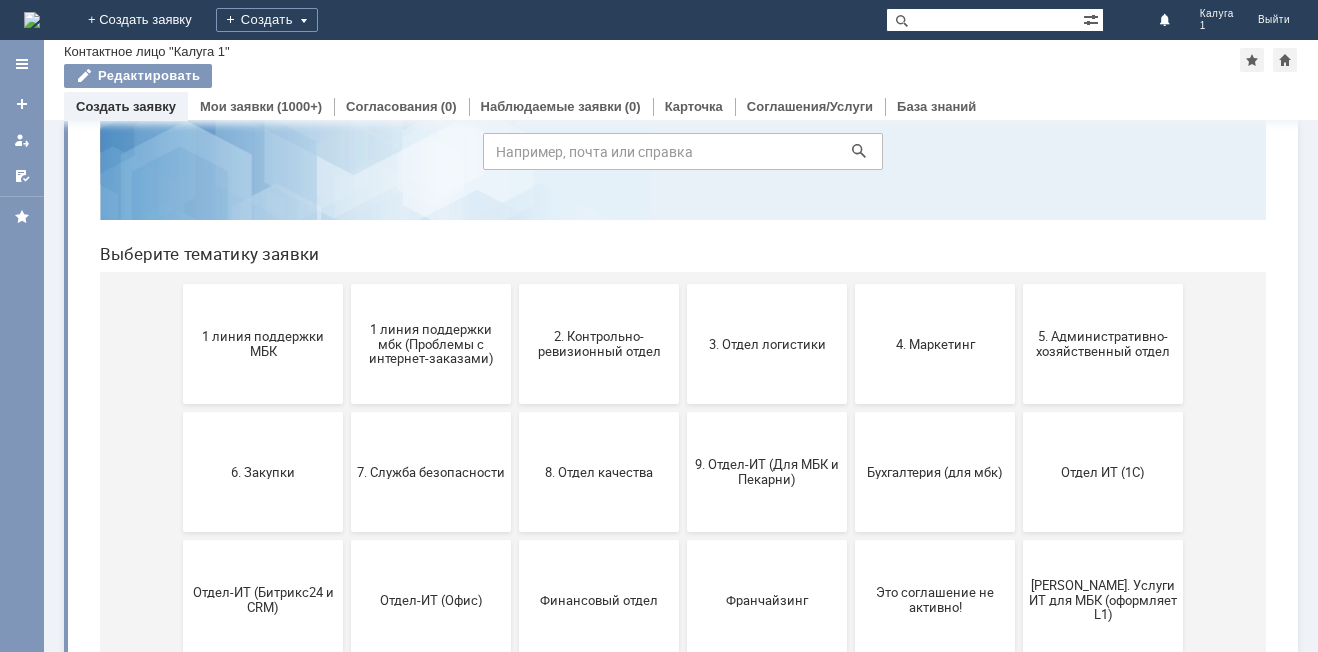 scroll, scrollTop: 200, scrollLeft: 0, axis: vertical 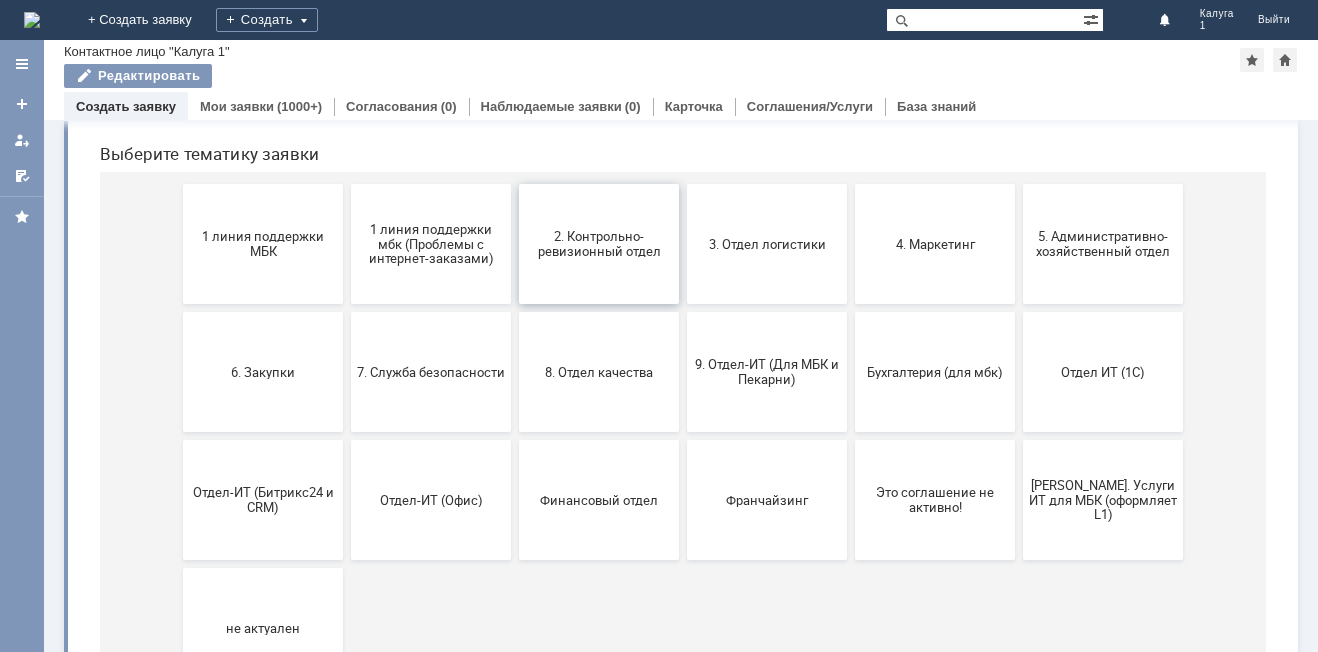 click on "2. Контрольно-ревизионный отдел" at bounding box center (599, 244) 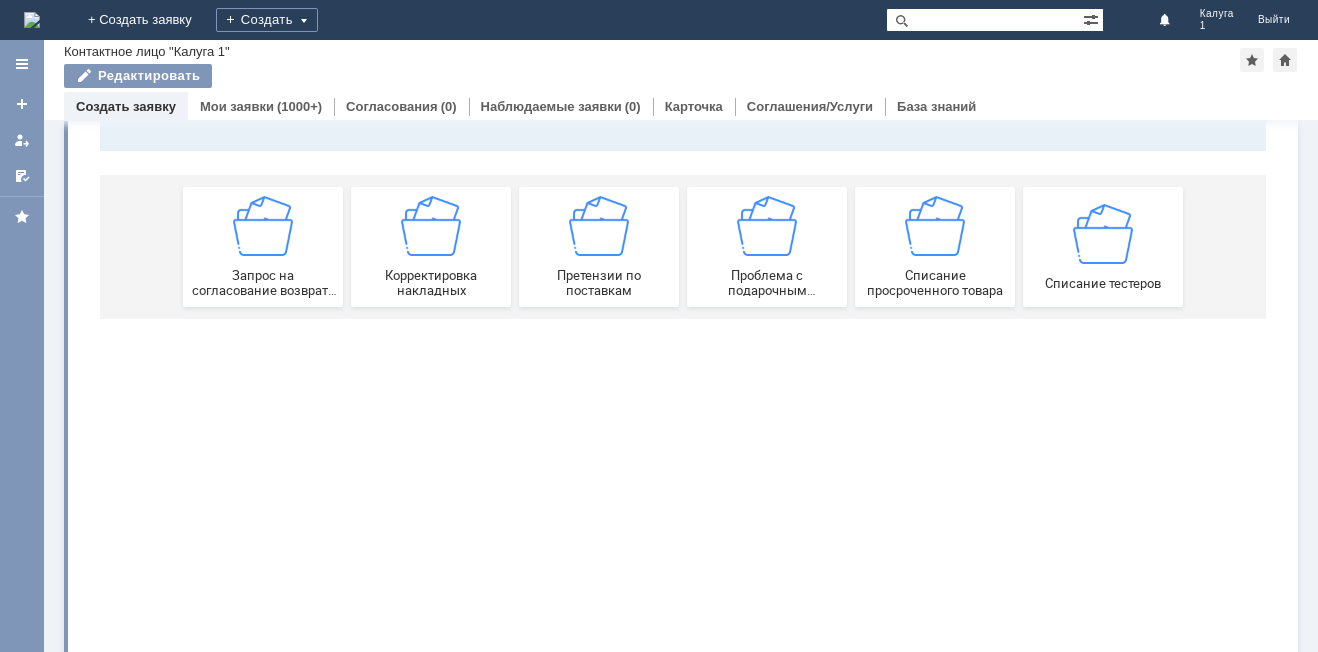scroll, scrollTop: 0, scrollLeft: 0, axis: both 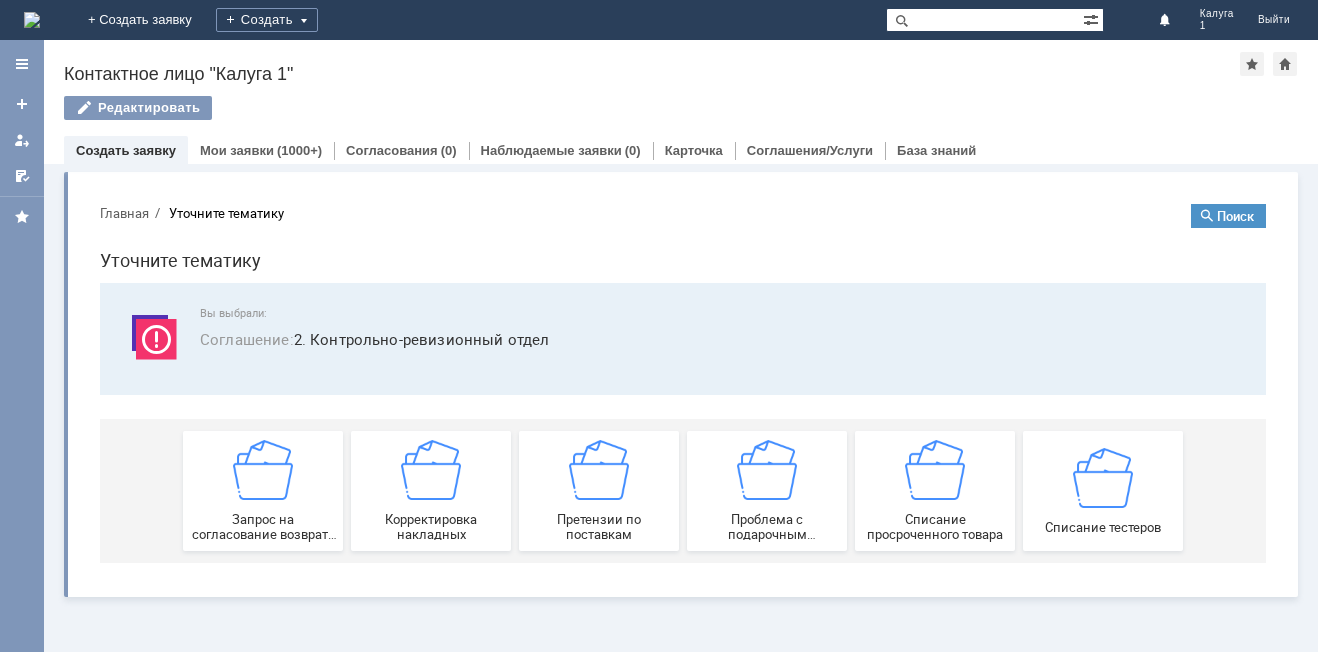 click on "Главная" at bounding box center (124, 213) 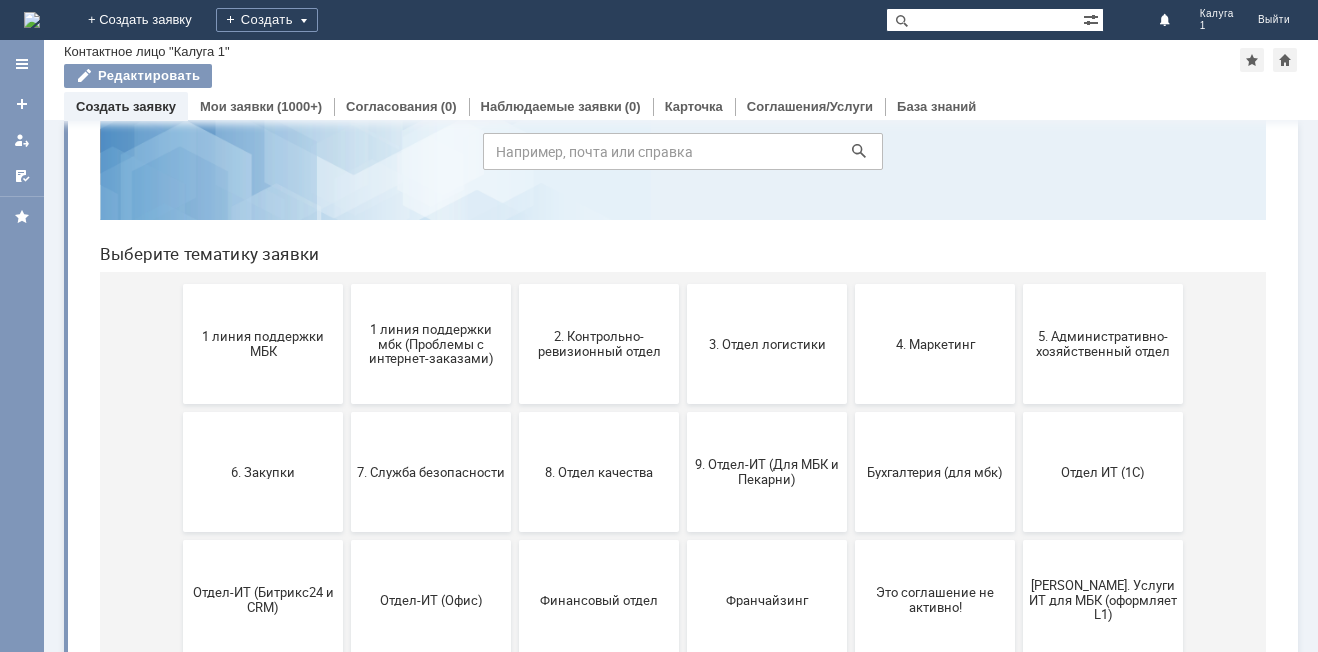 scroll, scrollTop: 200, scrollLeft: 0, axis: vertical 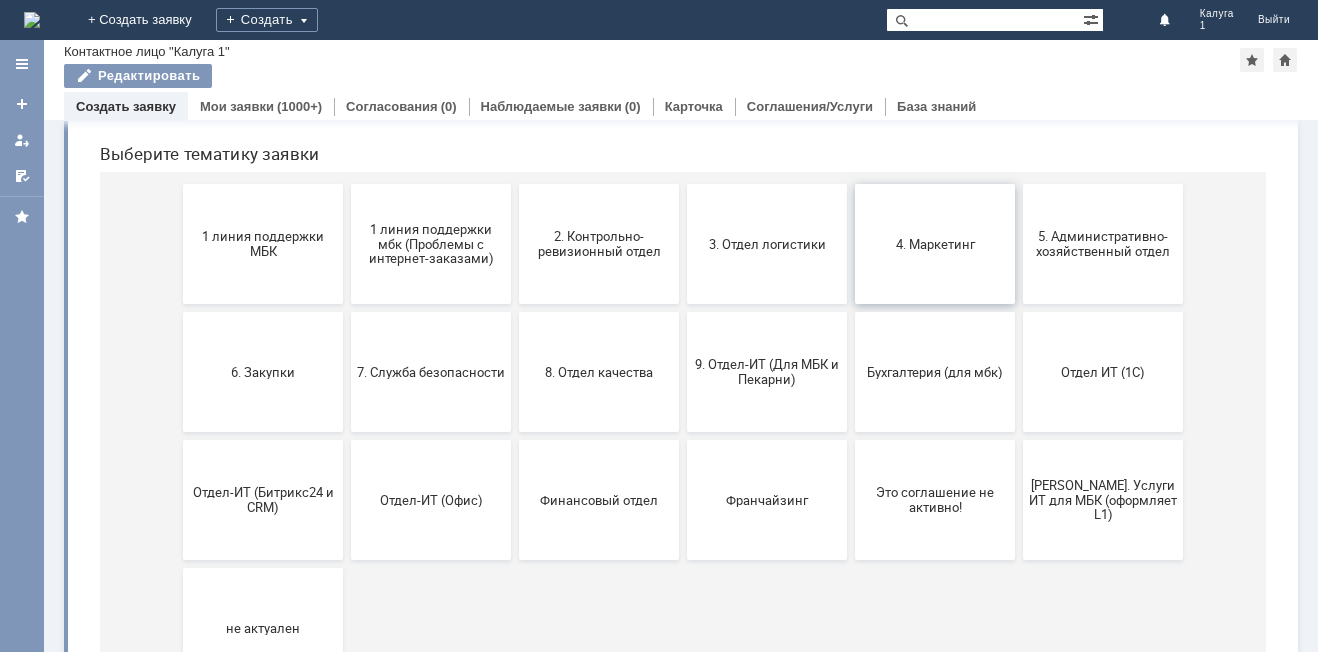 click on "4. Маркетинг" at bounding box center [935, 244] 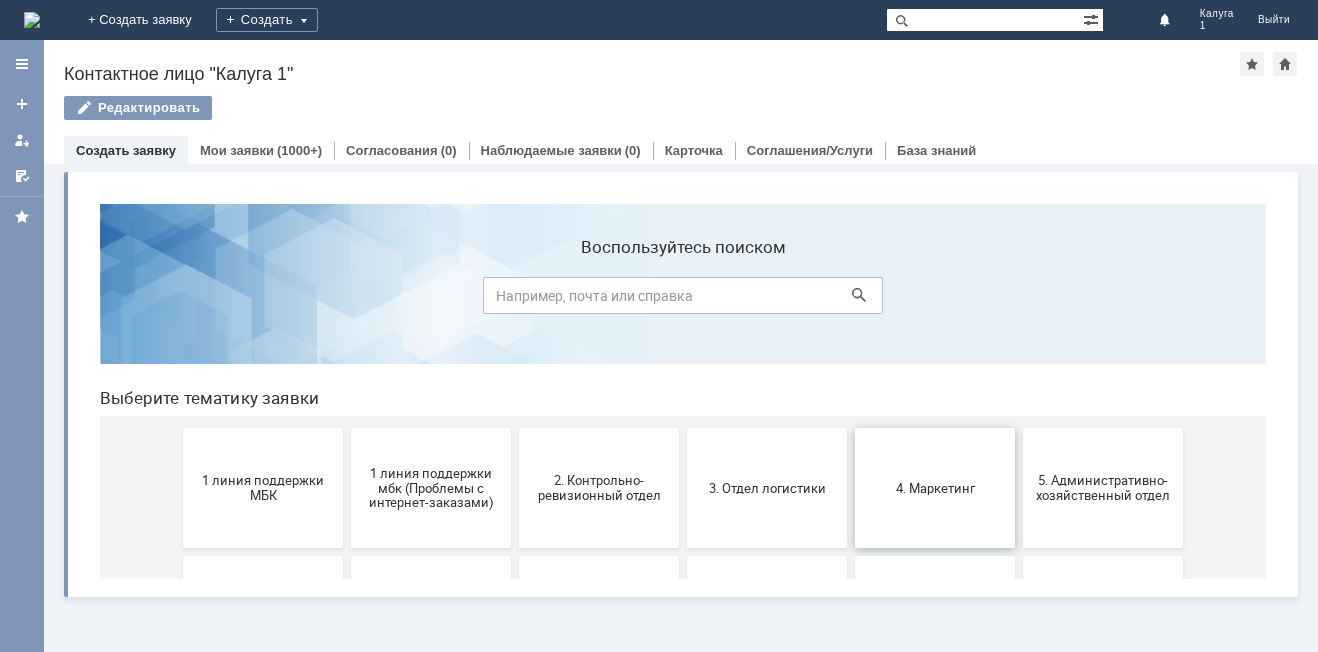 scroll, scrollTop: 0, scrollLeft: 0, axis: both 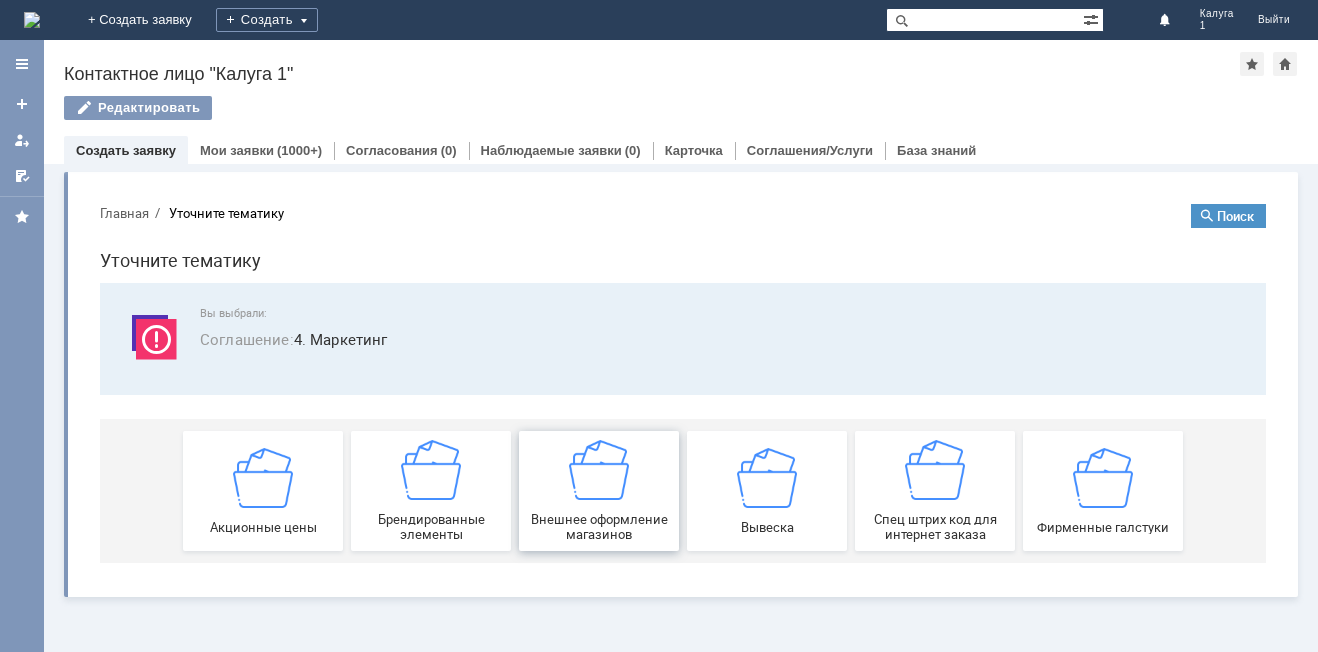 click on "Внешнее оформление магазинов" at bounding box center [599, 491] 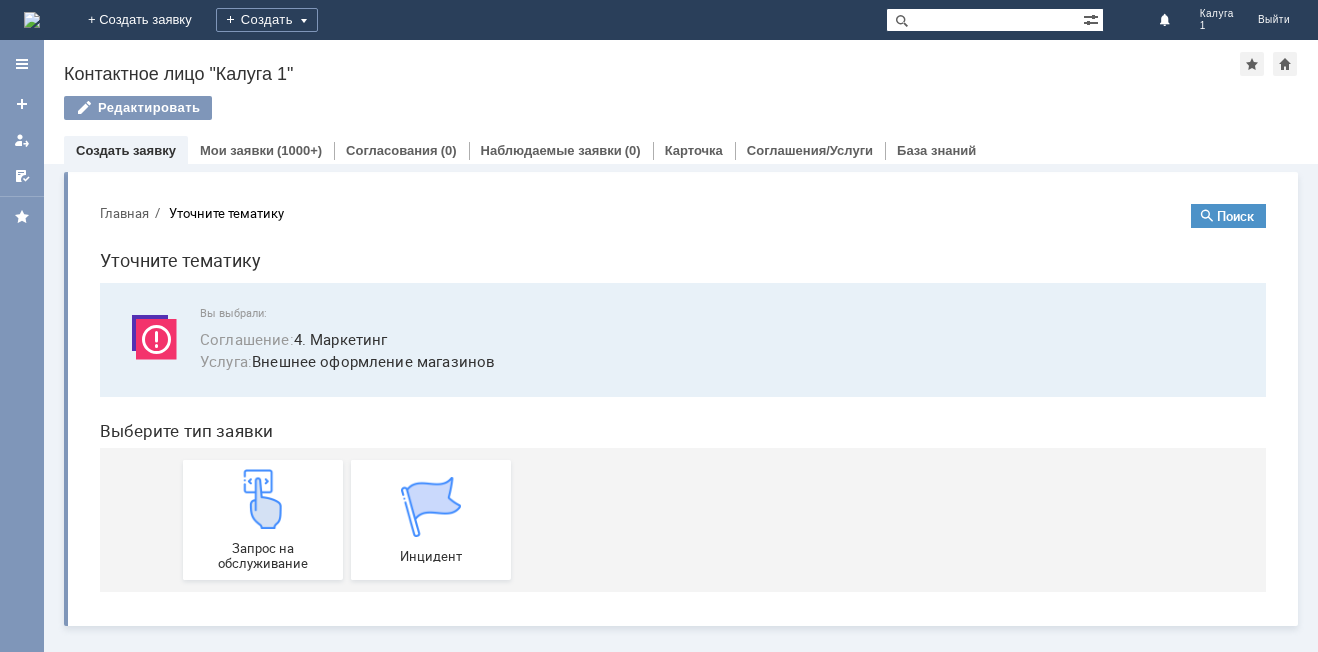 click on "Главная" at bounding box center [124, 213] 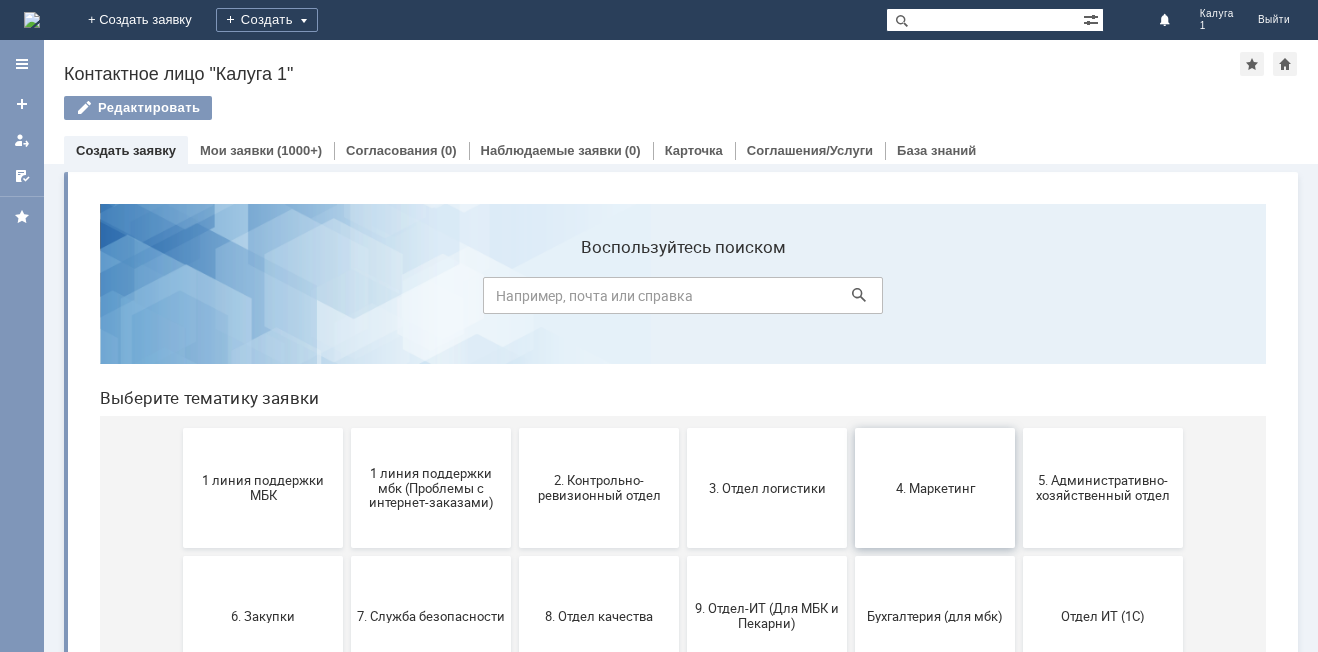 scroll, scrollTop: 100, scrollLeft: 0, axis: vertical 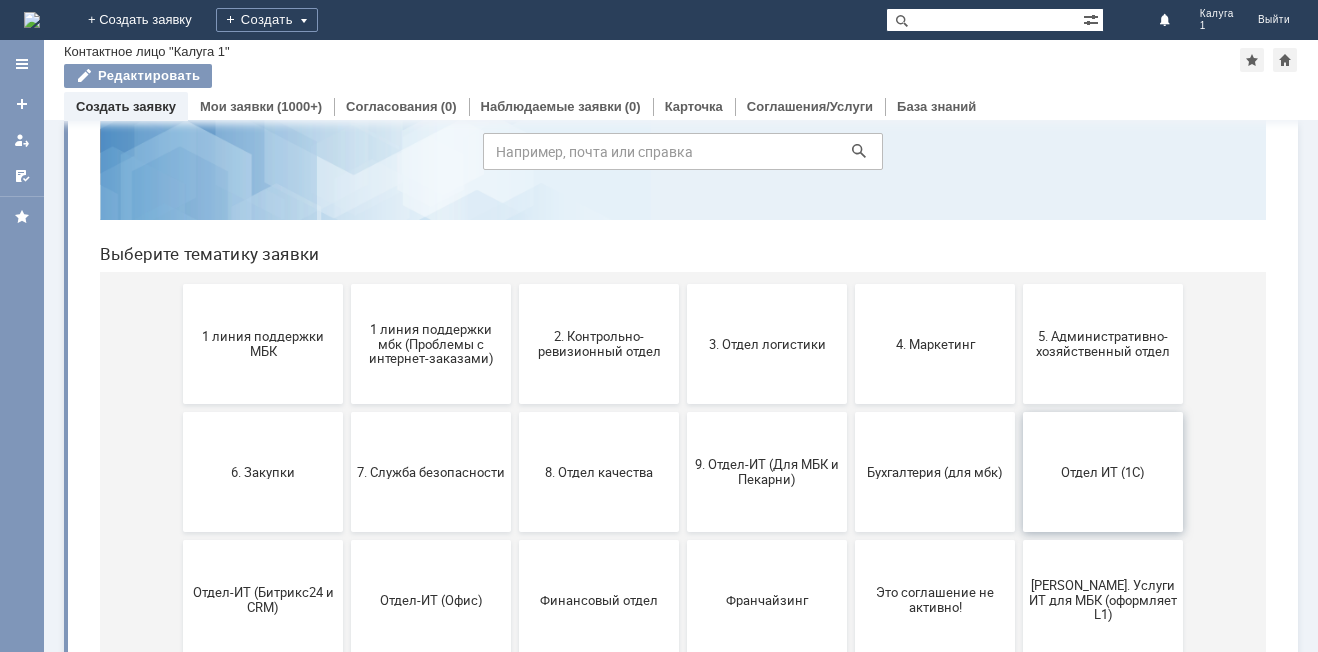 click on "Отдел ИТ (1С)" at bounding box center (1103, 471) 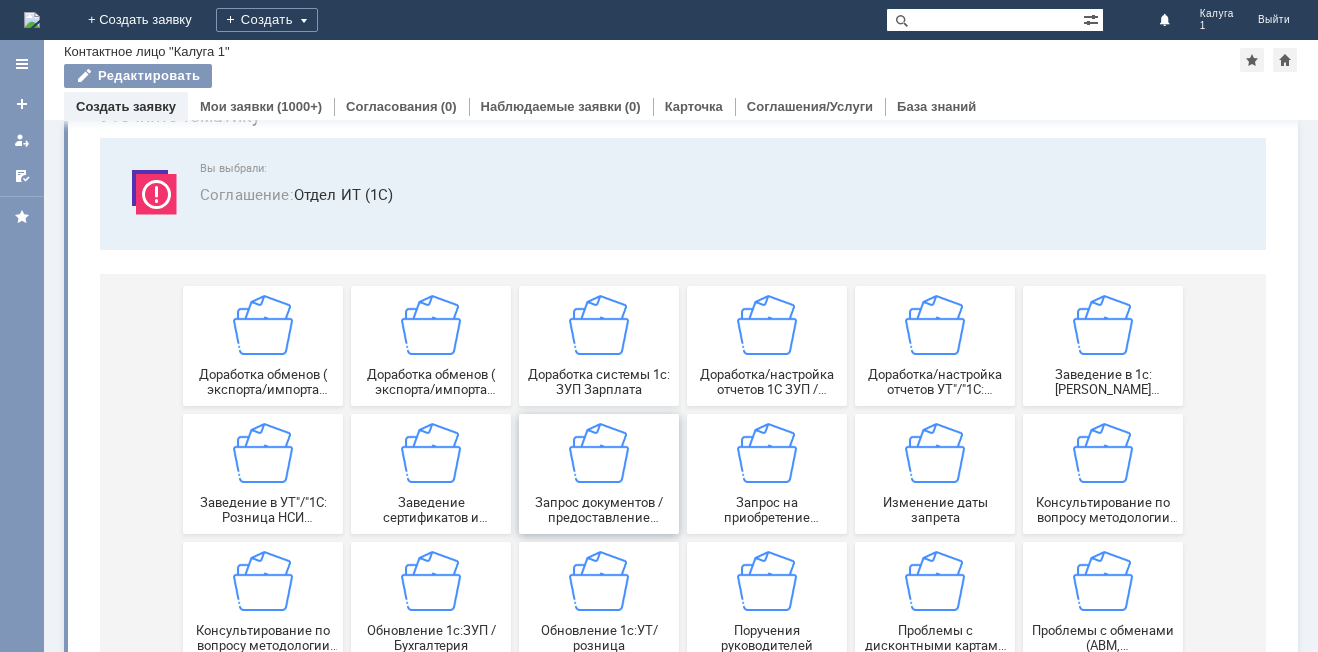 scroll, scrollTop: 22, scrollLeft: 0, axis: vertical 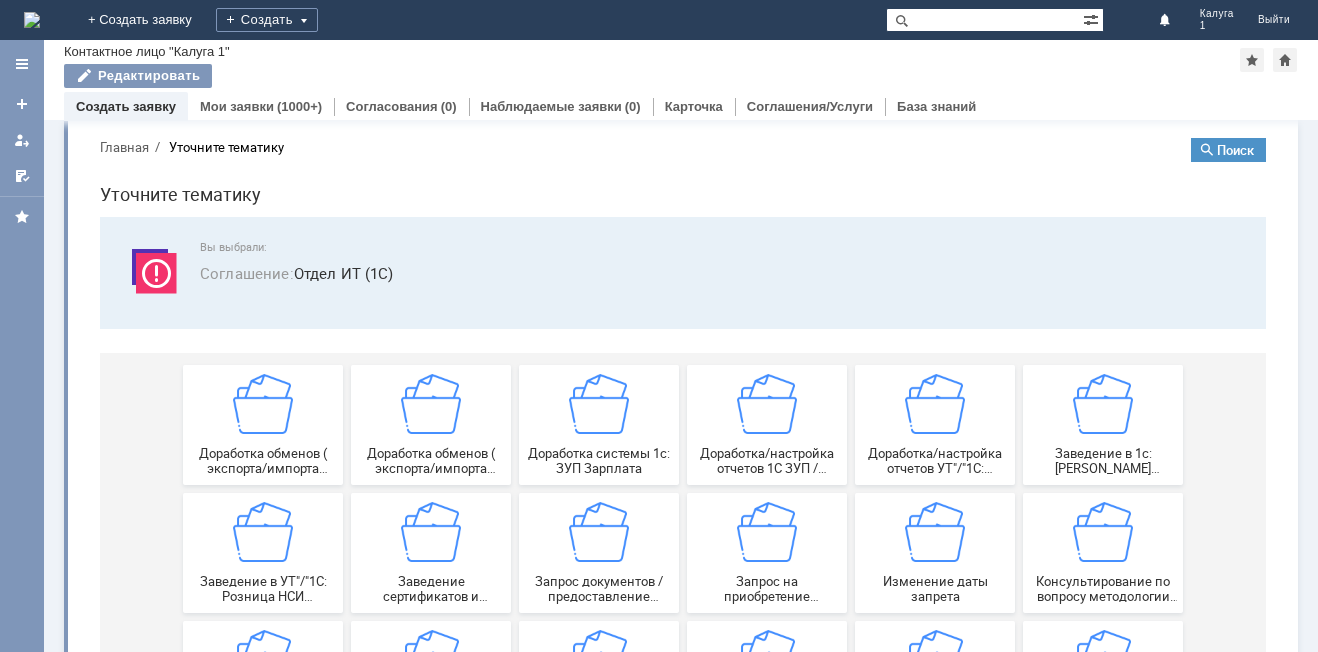 click on "Главная" at bounding box center (124, 147) 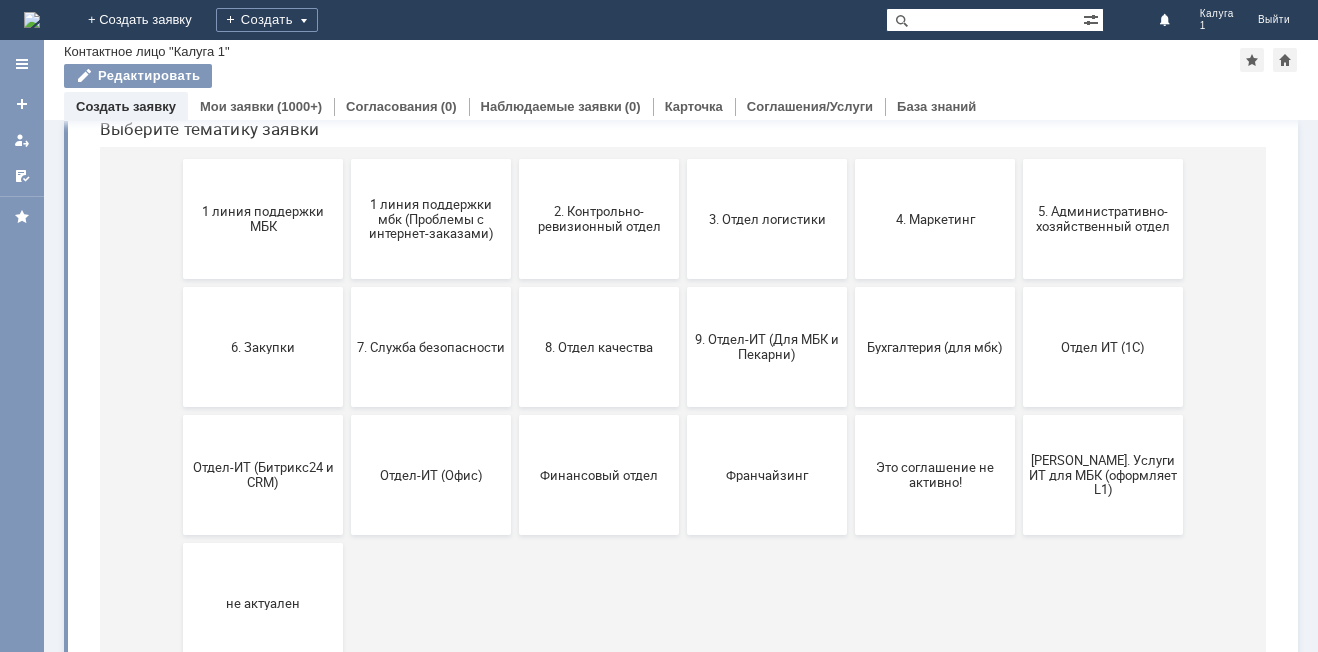 scroll, scrollTop: 191, scrollLeft: 0, axis: vertical 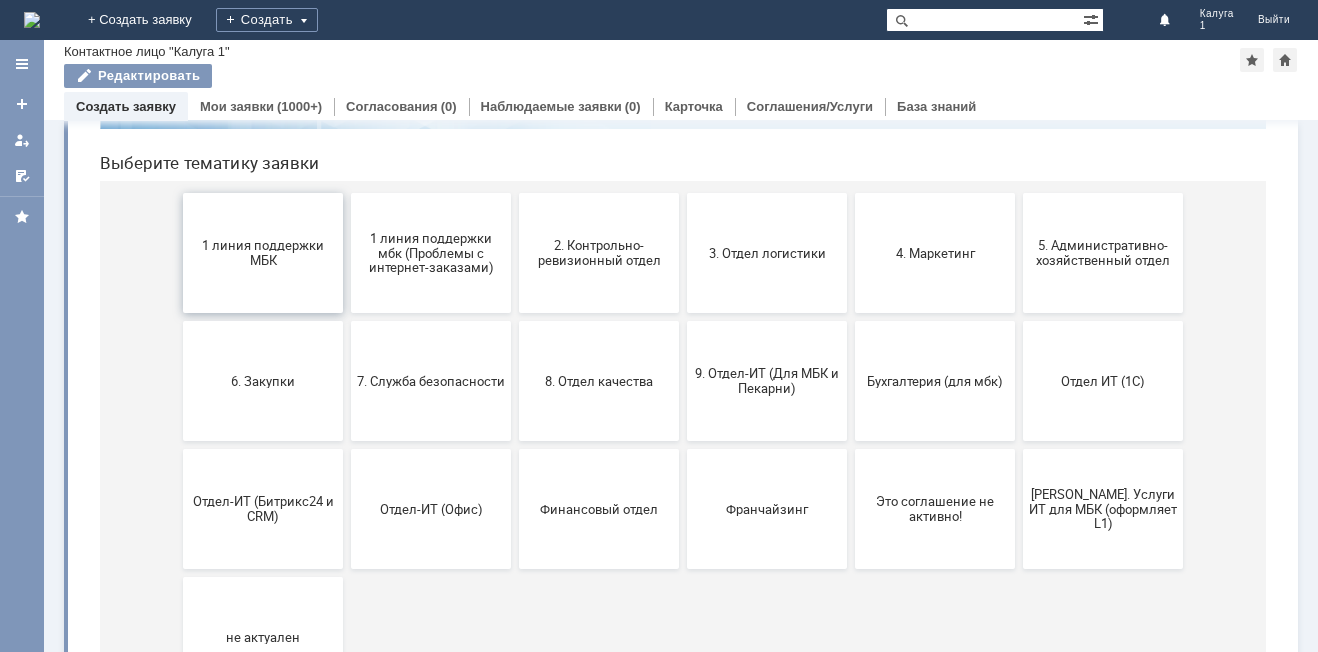 click on "1 линия поддержки МБК" at bounding box center [263, 253] 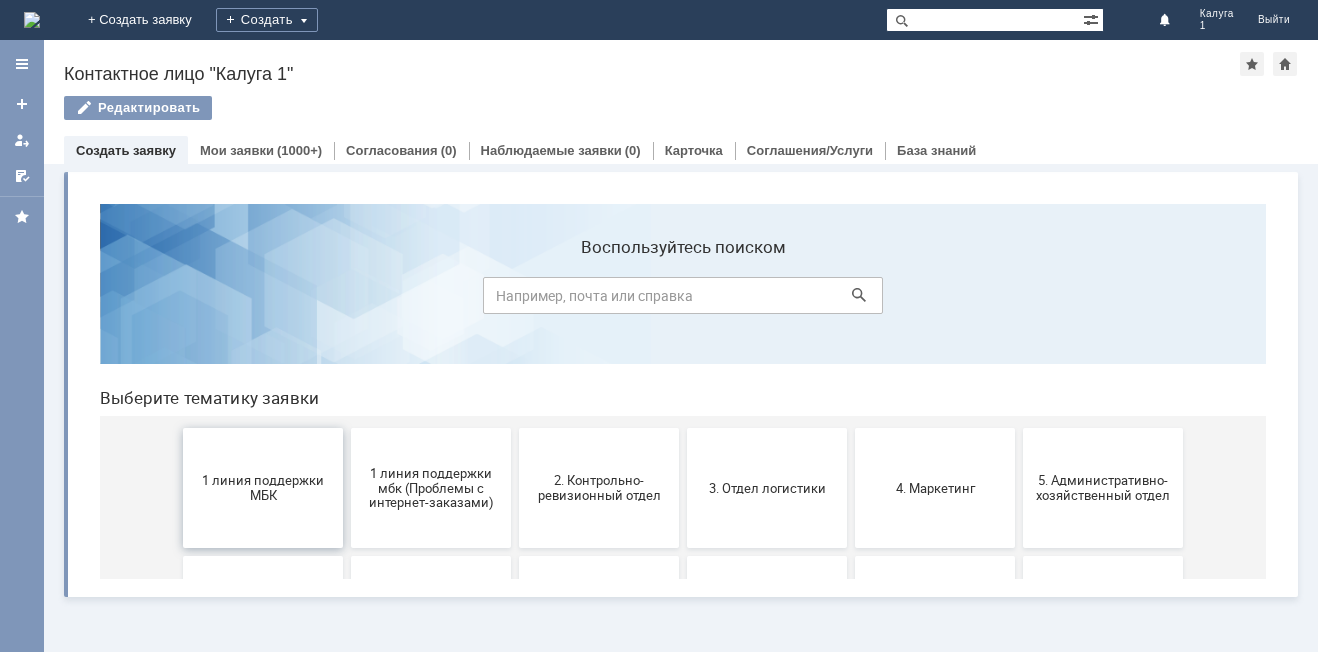 scroll, scrollTop: 0, scrollLeft: 0, axis: both 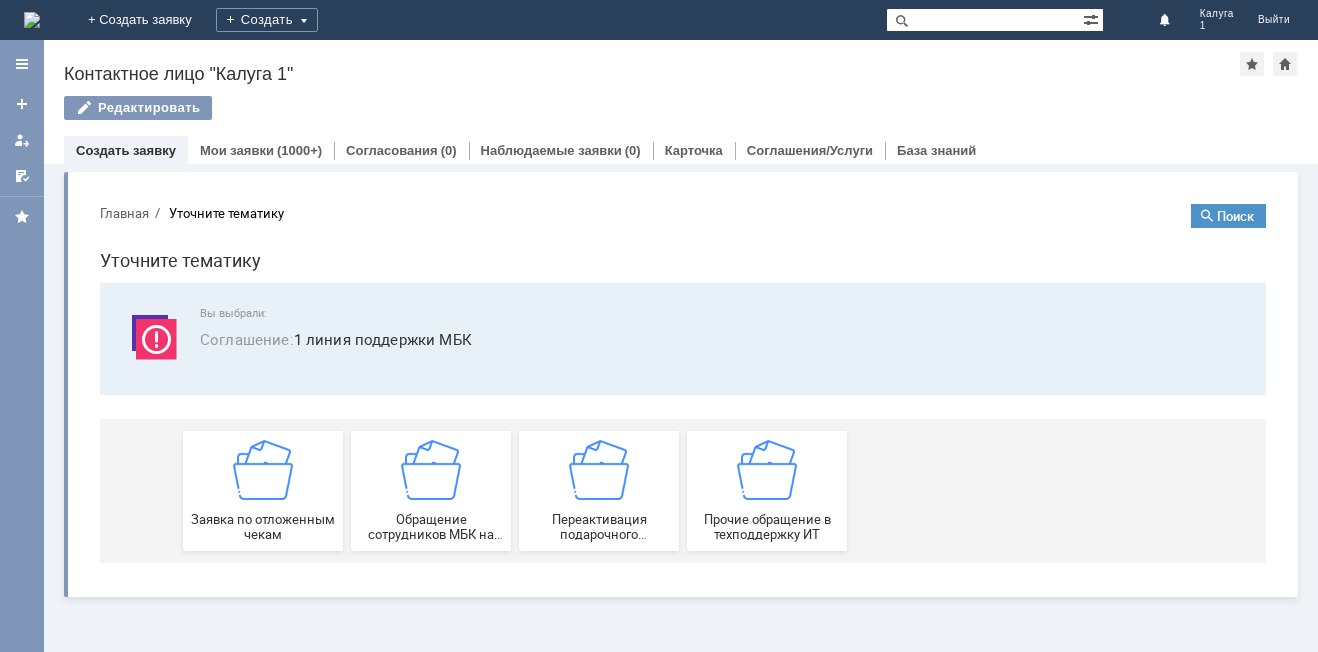 click on "Главная" at bounding box center (124, 213) 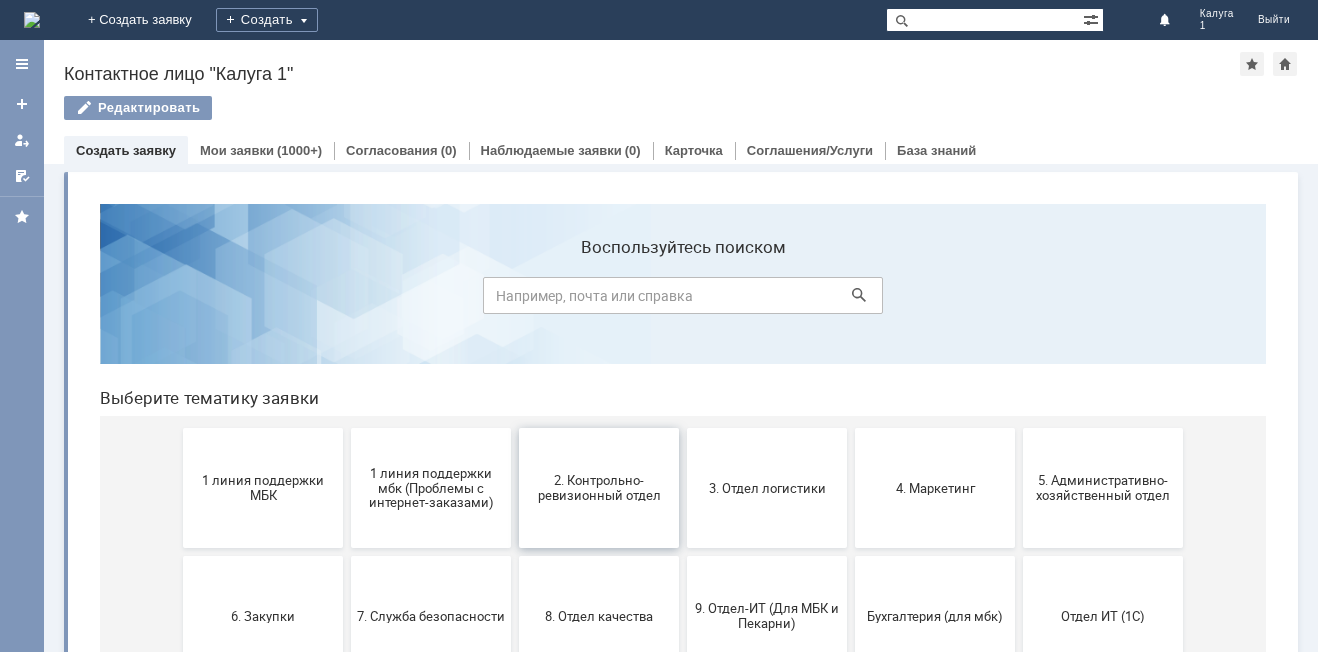 click on "2. Контрольно-ревизионный отдел" at bounding box center (599, 488) 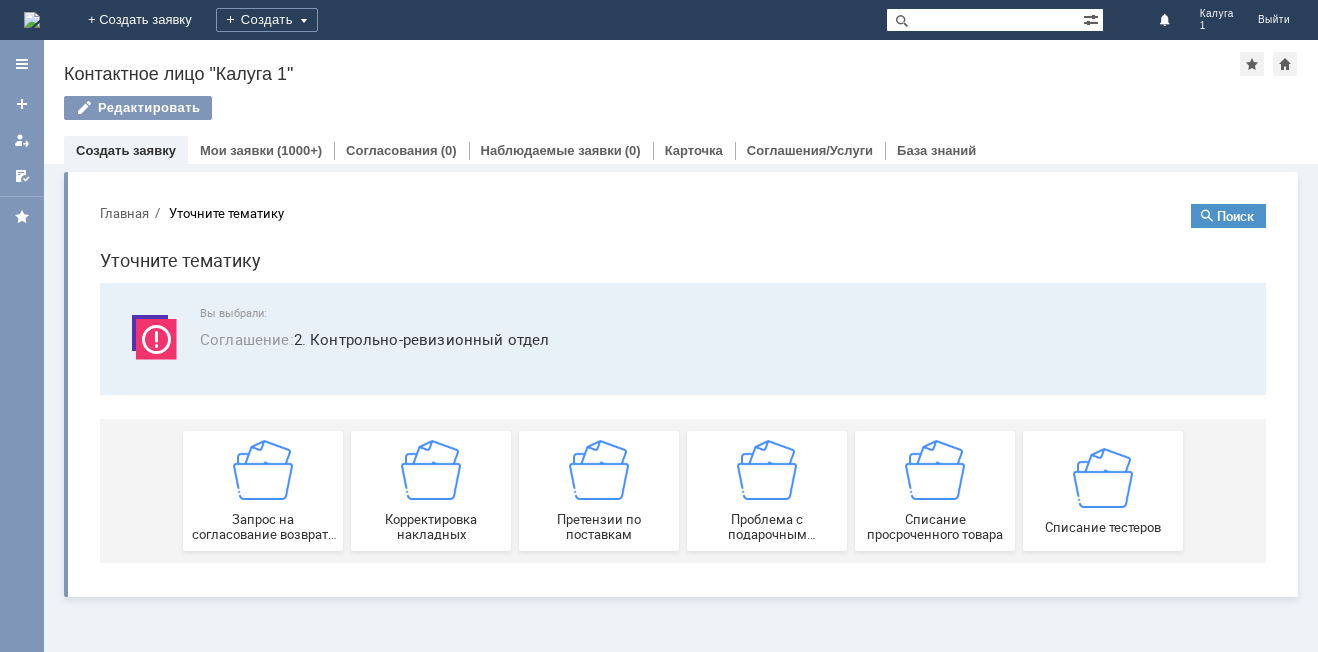 click on "Главная" at bounding box center (124, 213) 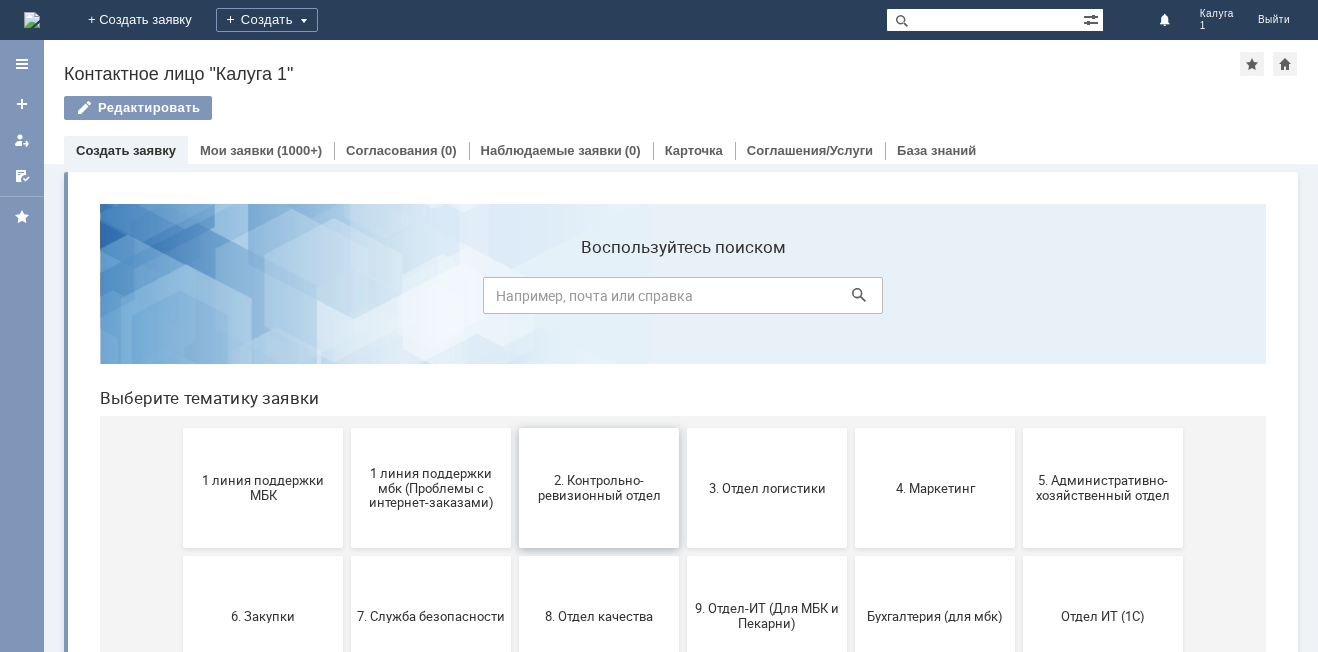 click on "2. Контрольно-ревизионный отдел" at bounding box center [599, 488] 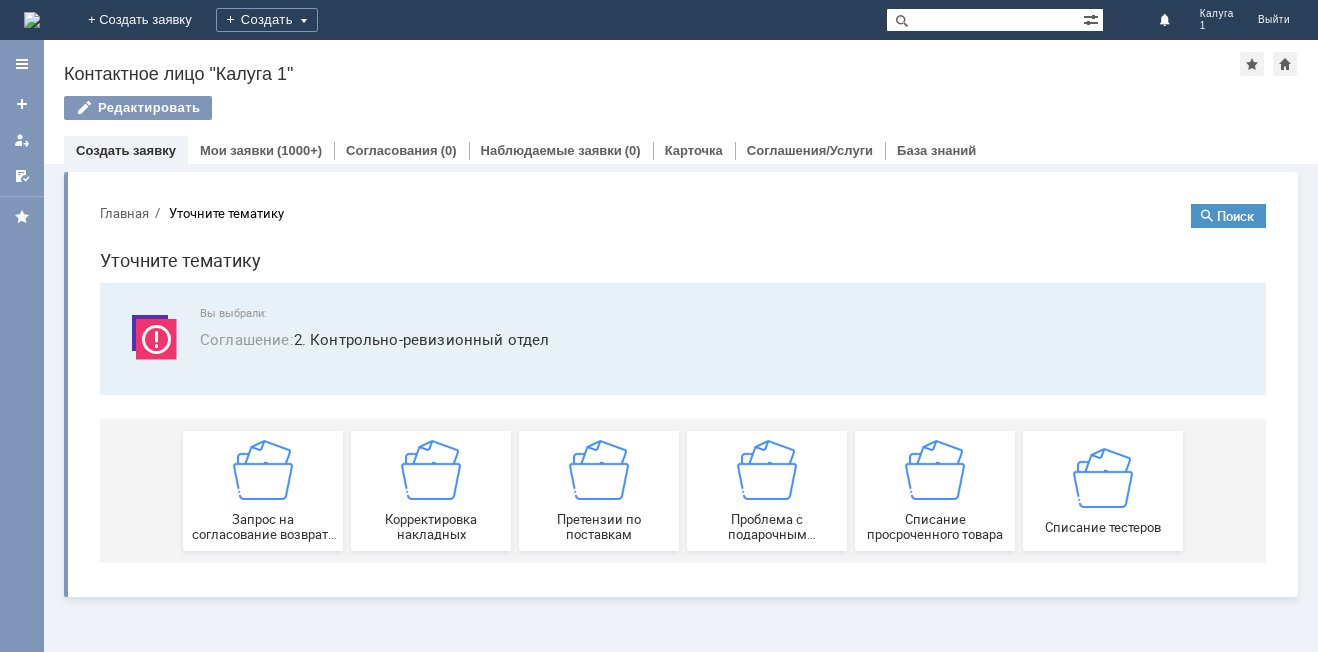 click on "Главная" at bounding box center (124, 213) 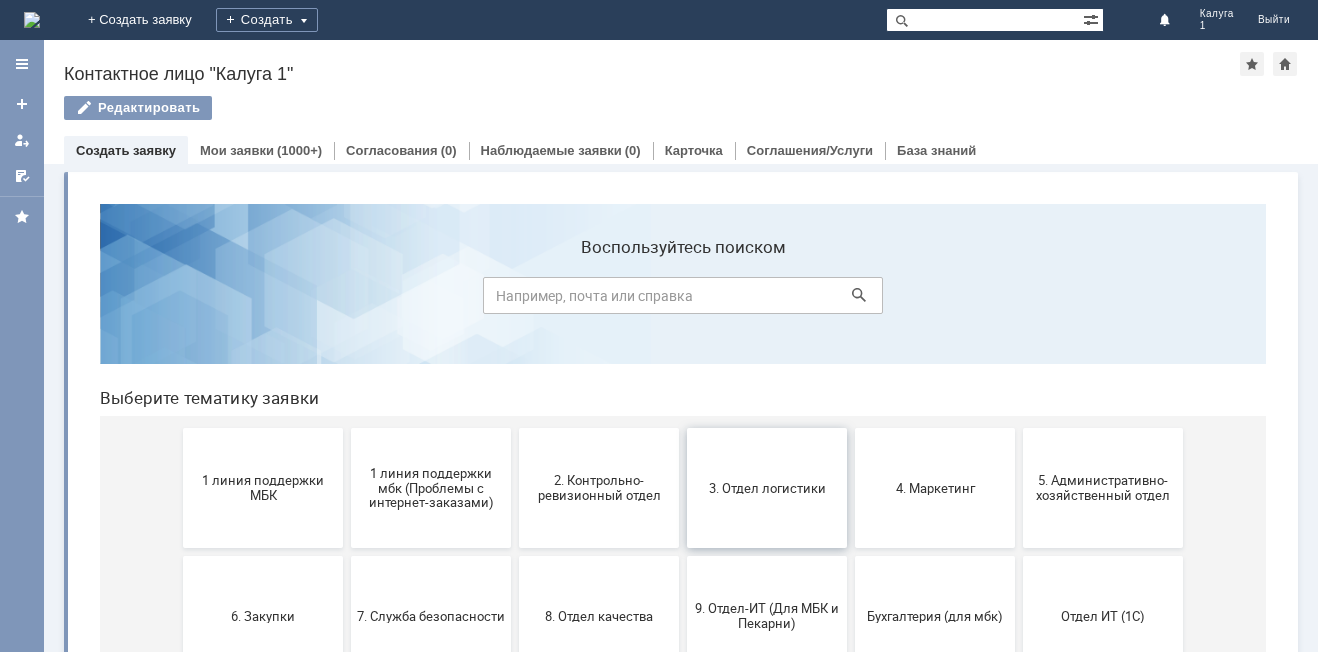 click on "3. Отдел логистики" at bounding box center (767, 487) 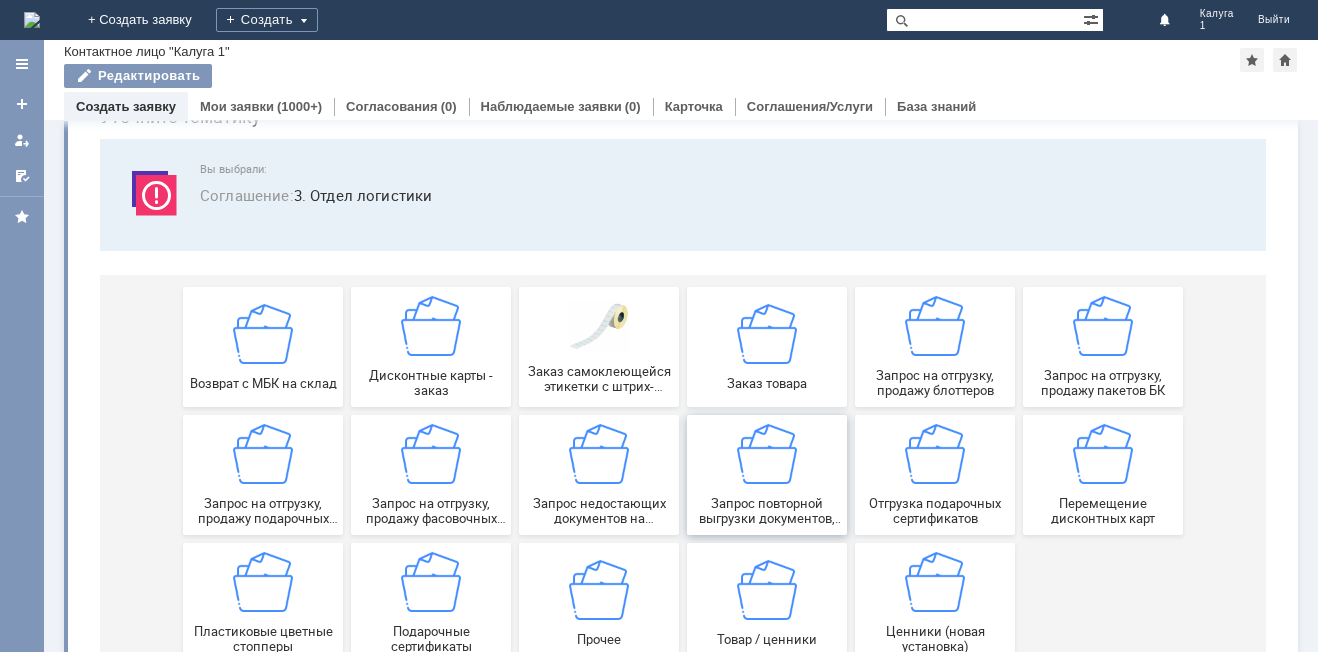 scroll, scrollTop: 166, scrollLeft: 0, axis: vertical 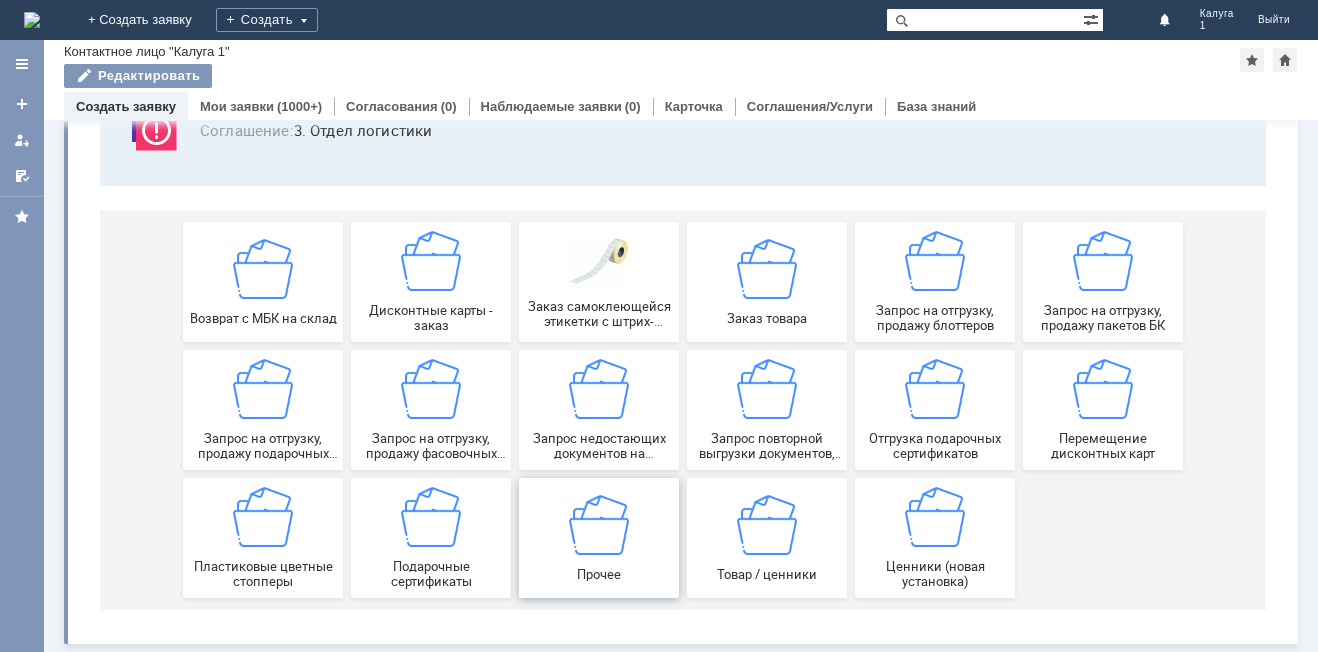 click at bounding box center [599, 524] 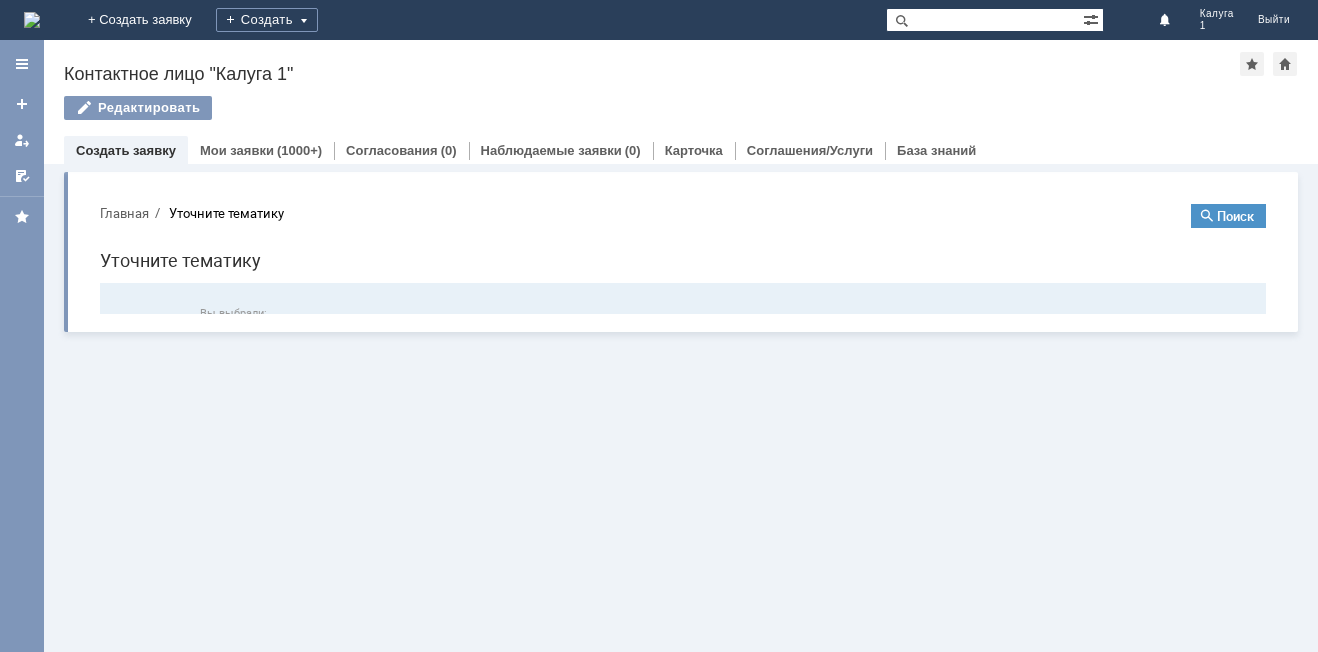 scroll, scrollTop: 0, scrollLeft: 0, axis: both 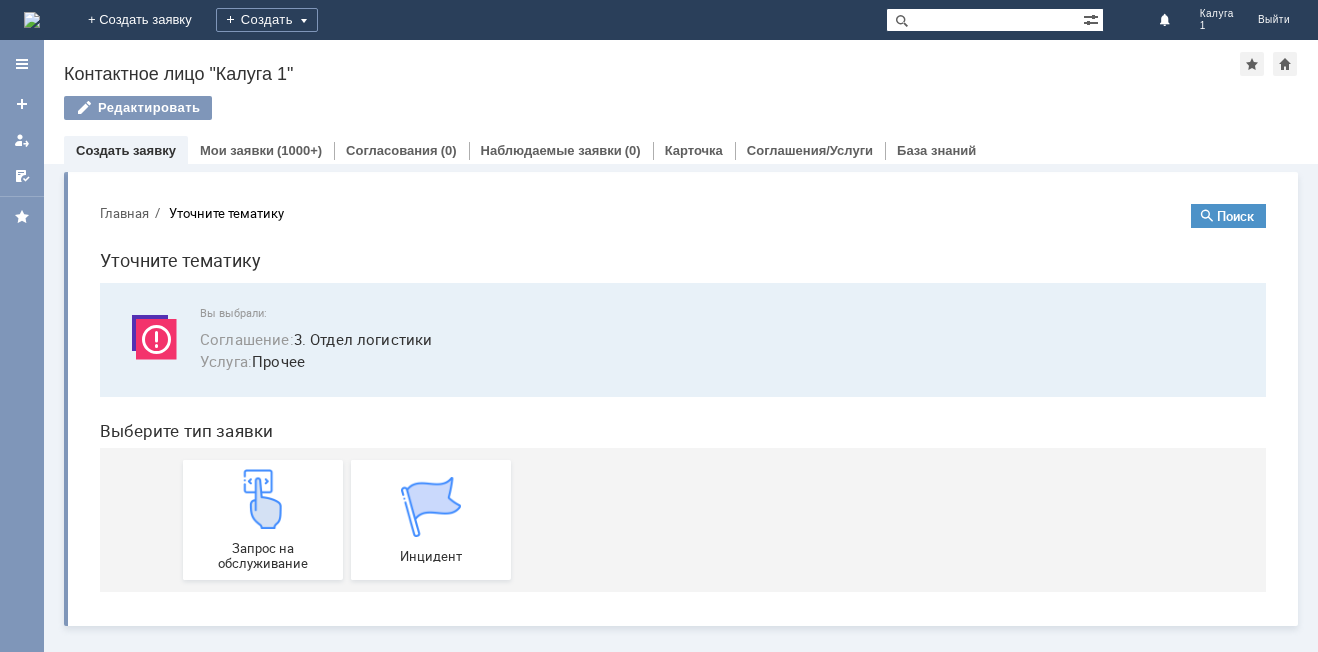 click on "Главная" at bounding box center (124, 213) 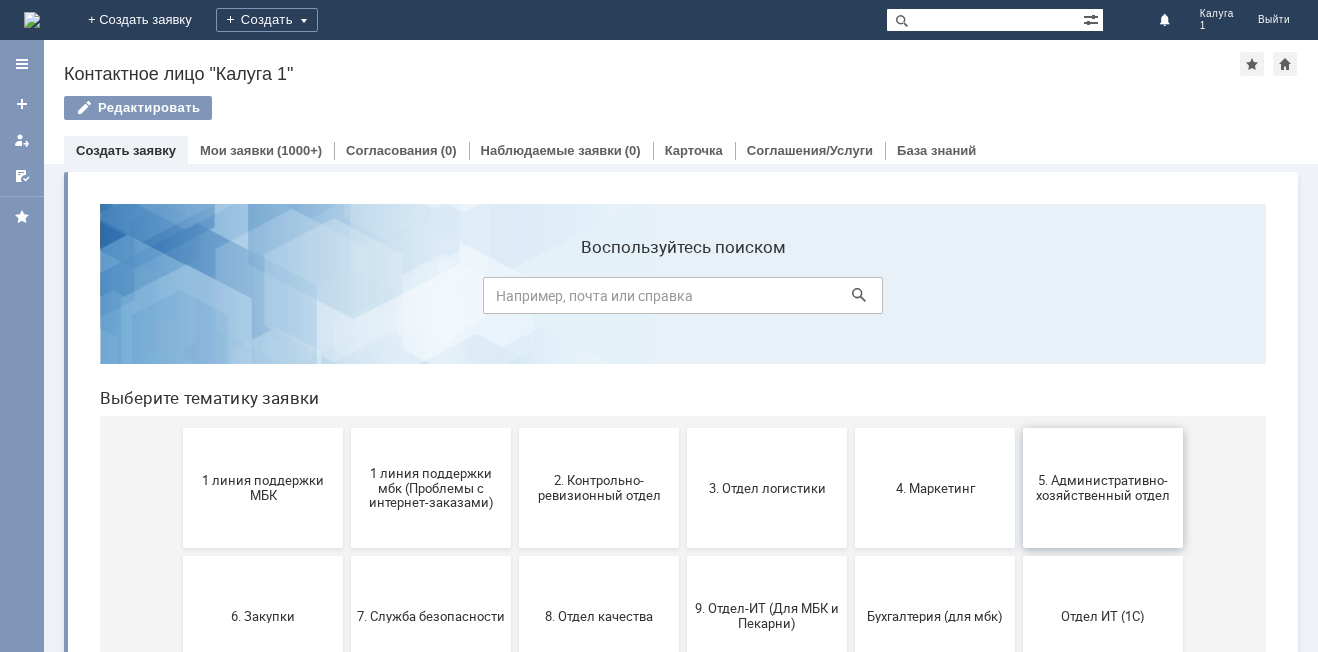 click on "5. Административно-хозяйственный отдел" at bounding box center [1103, 488] 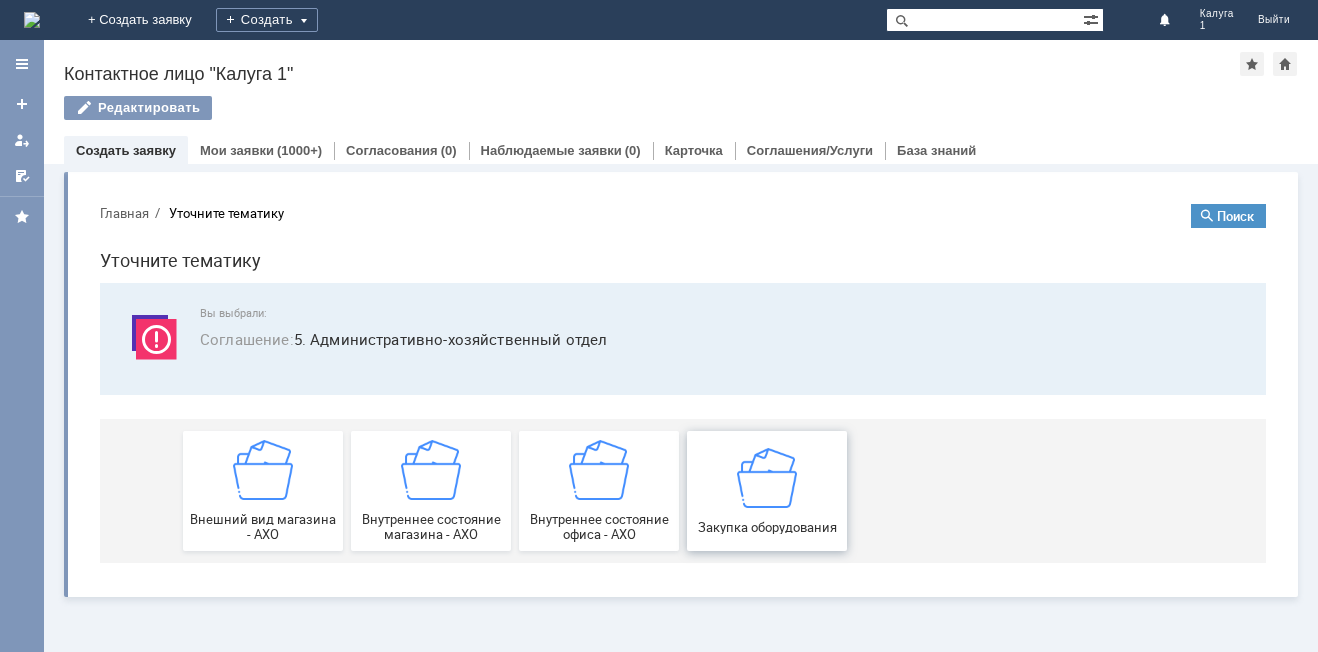 click at bounding box center (767, 477) 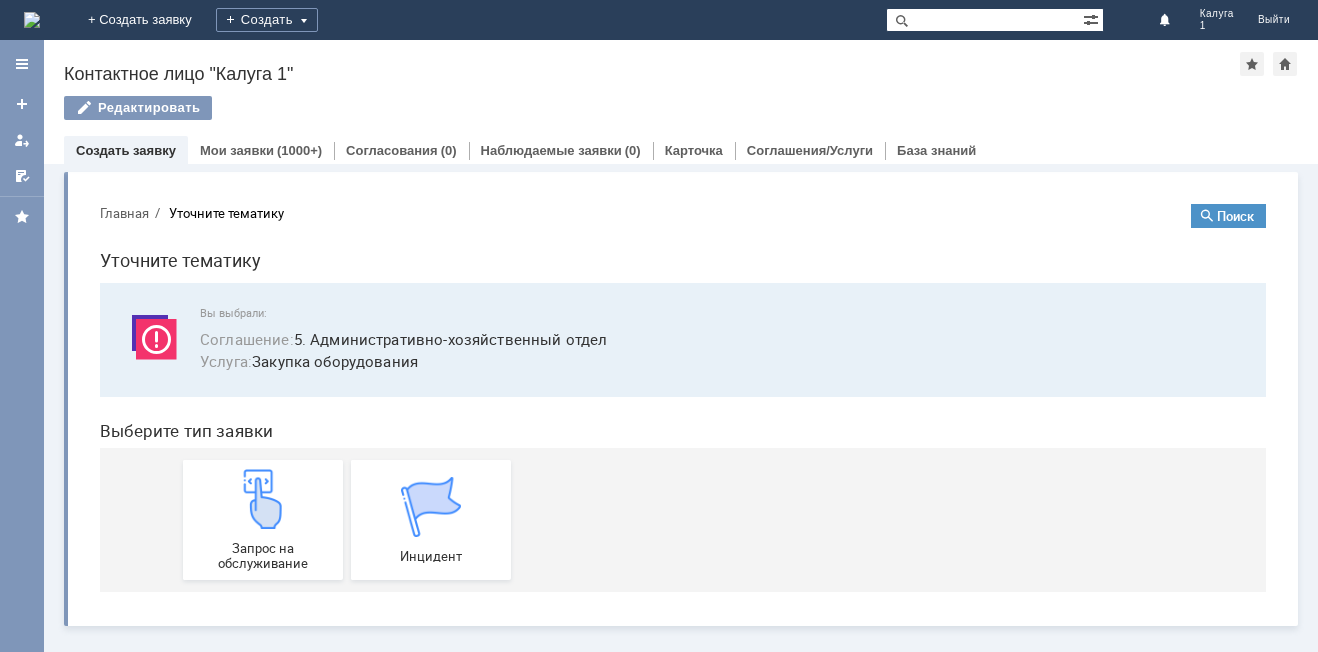 click on "Главная" at bounding box center (124, 213) 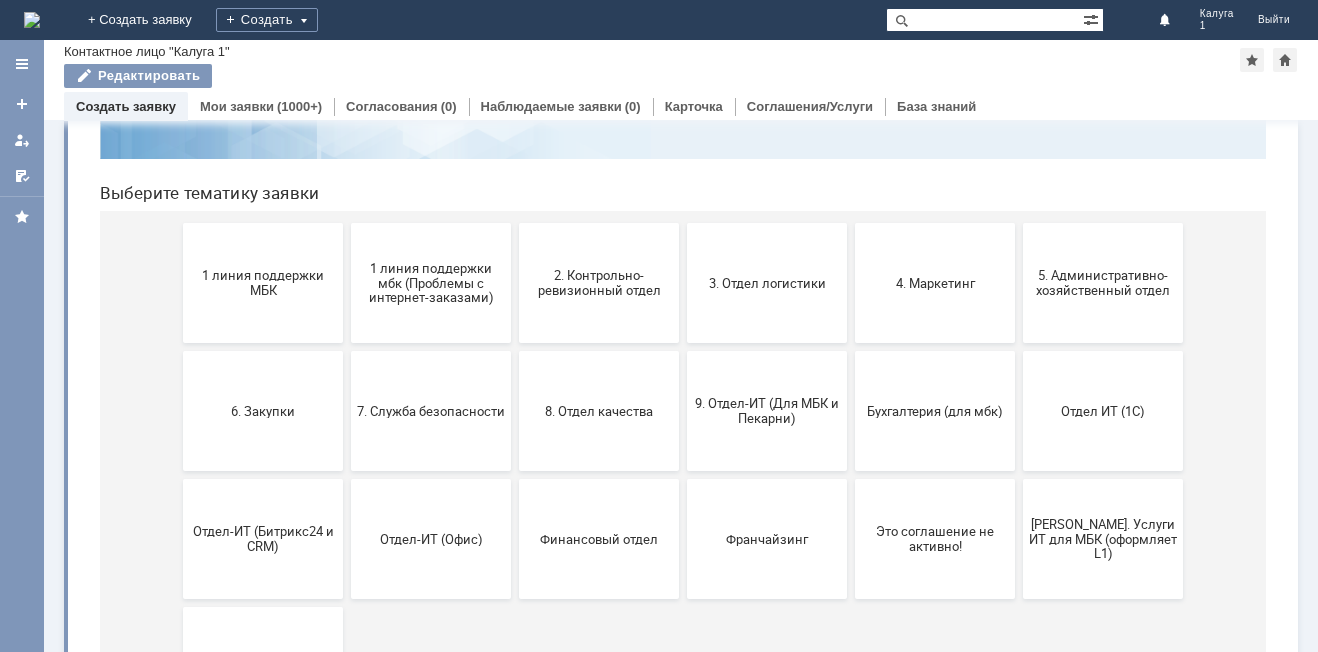 scroll, scrollTop: 200, scrollLeft: 0, axis: vertical 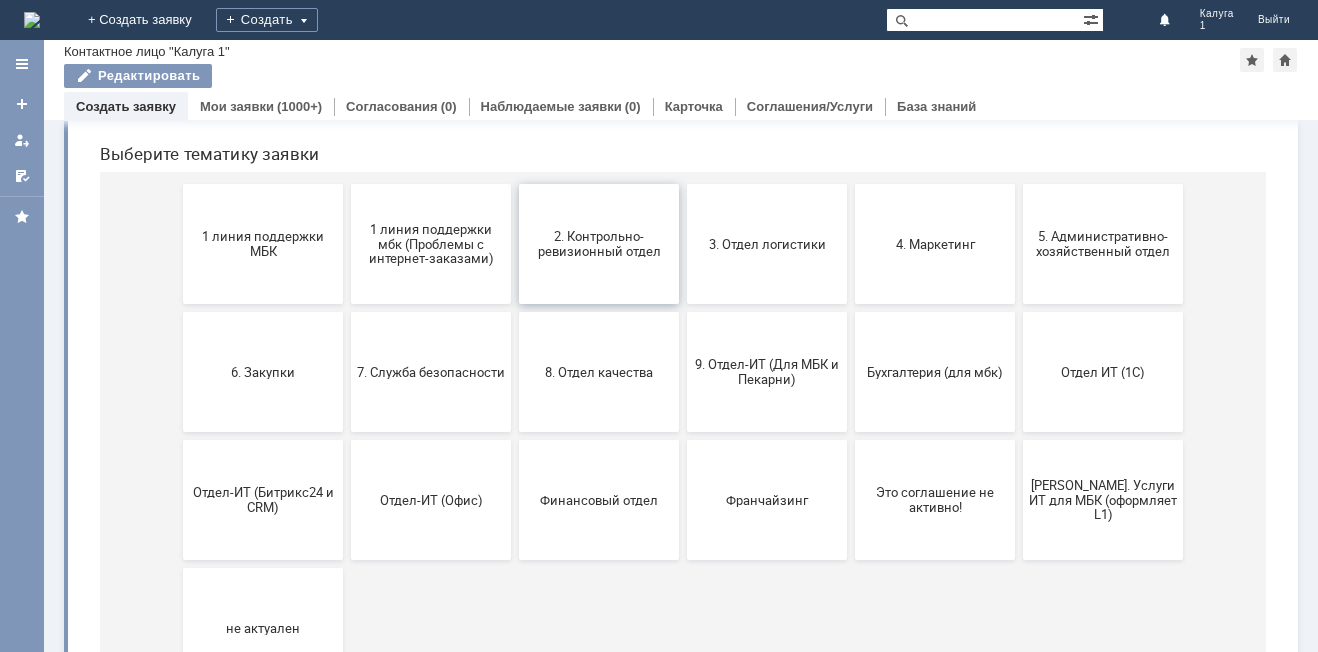 click on "2. Контрольно-ревизионный отдел" at bounding box center [599, 244] 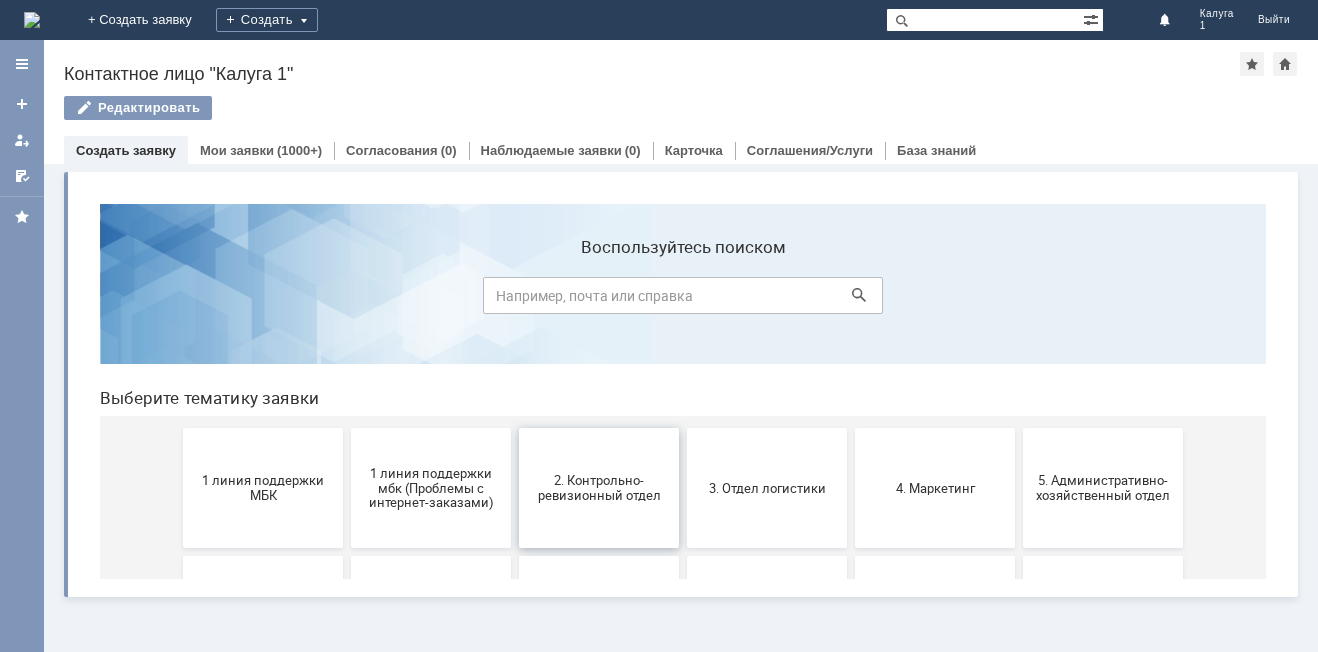 scroll, scrollTop: 0, scrollLeft: 0, axis: both 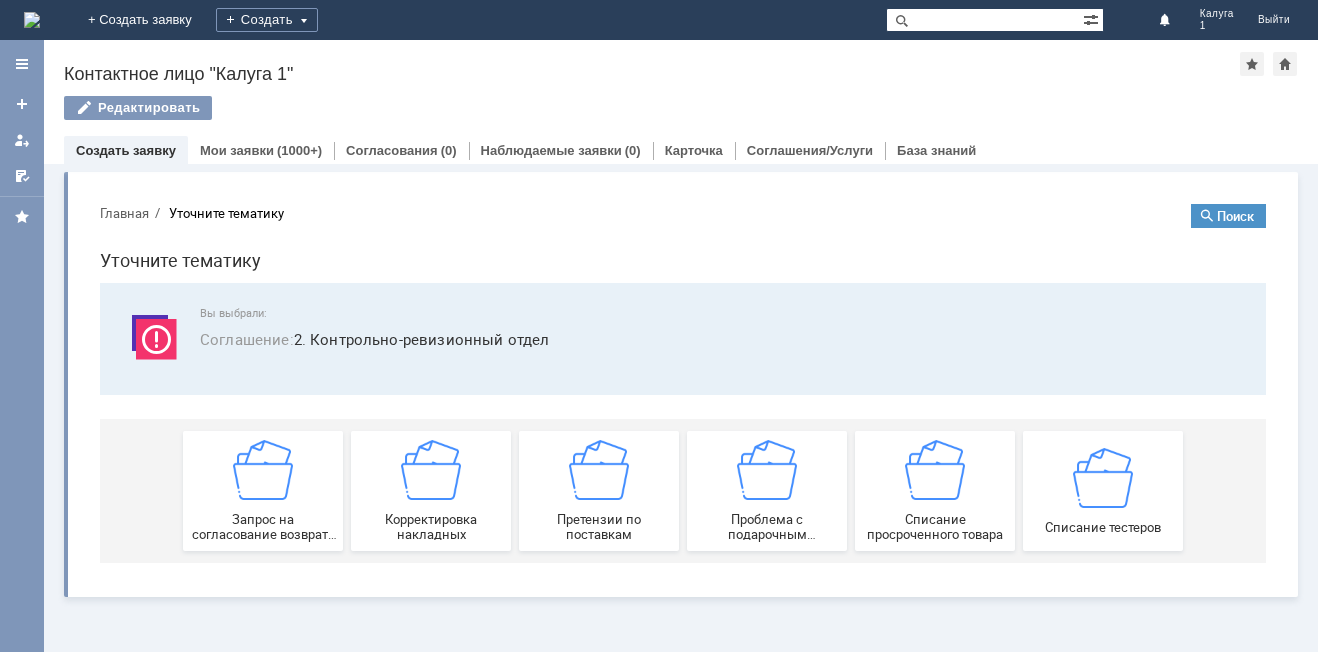 click on "Главная" at bounding box center [124, 213] 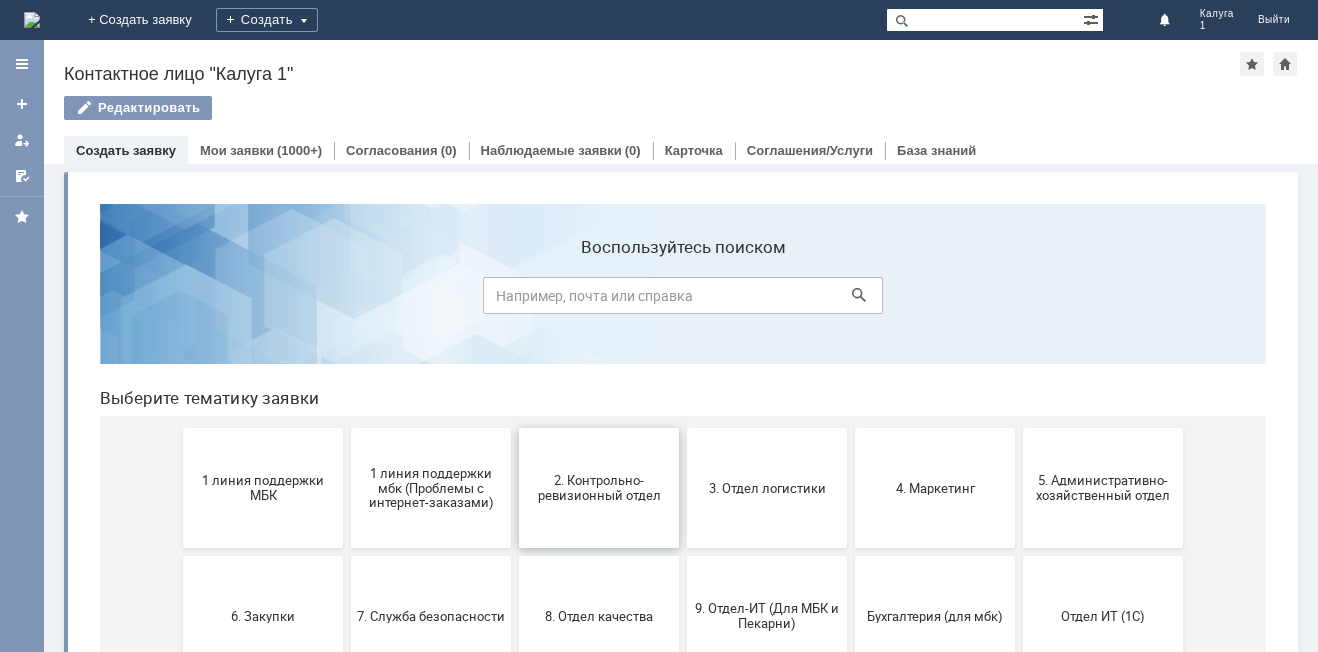 click on "2. Контрольно-ревизионный отдел" at bounding box center [599, 488] 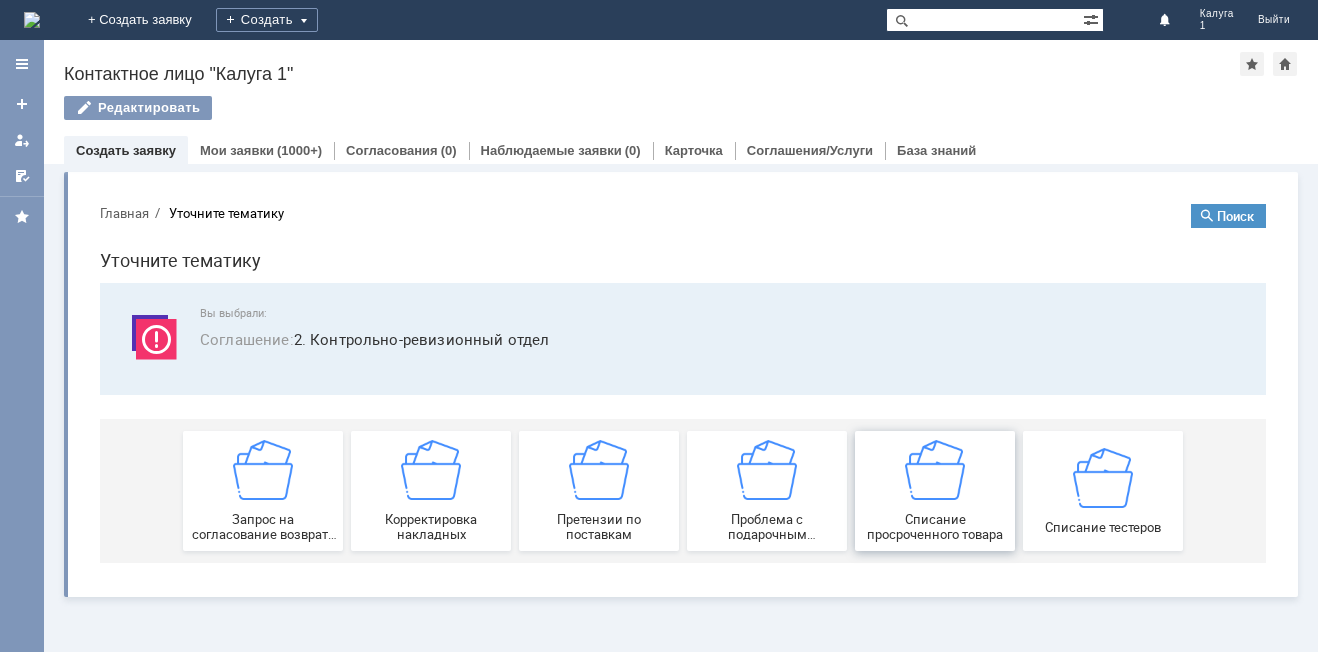 click at bounding box center (935, 470) 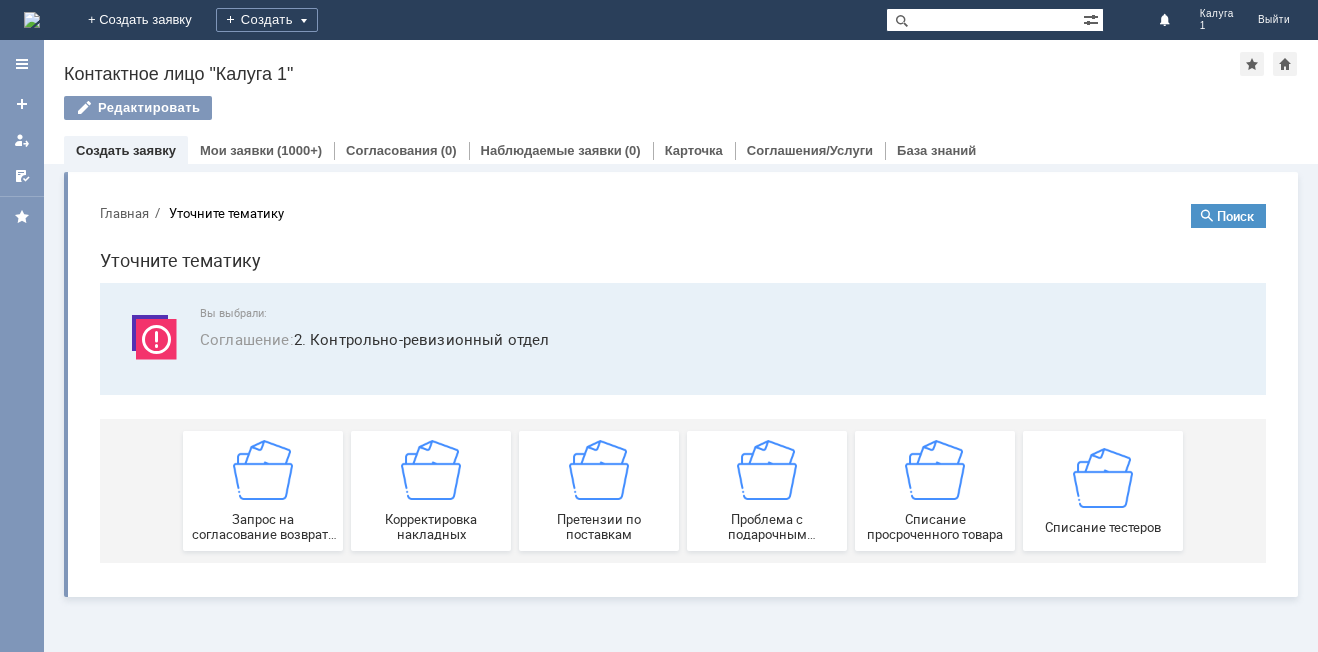 click on "Главная" at bounding box center [124, 213] 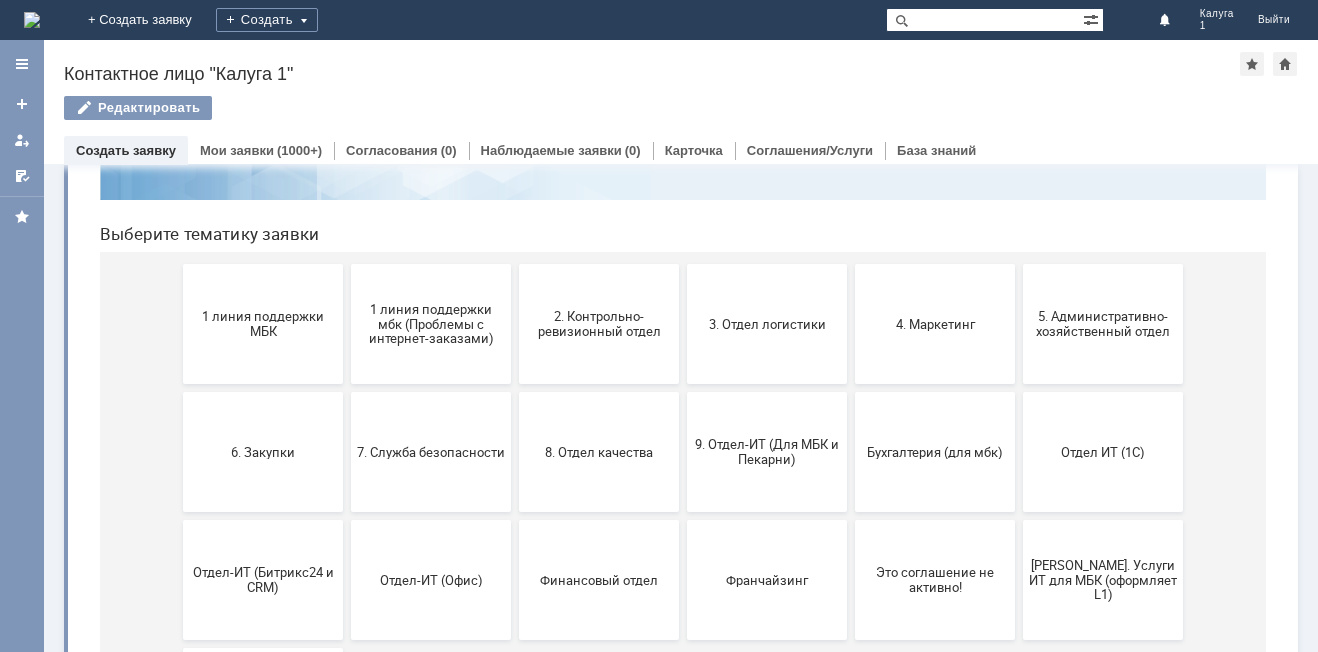 scroll, scrollTop: 200, scrollLeft: 0, axis: vertical 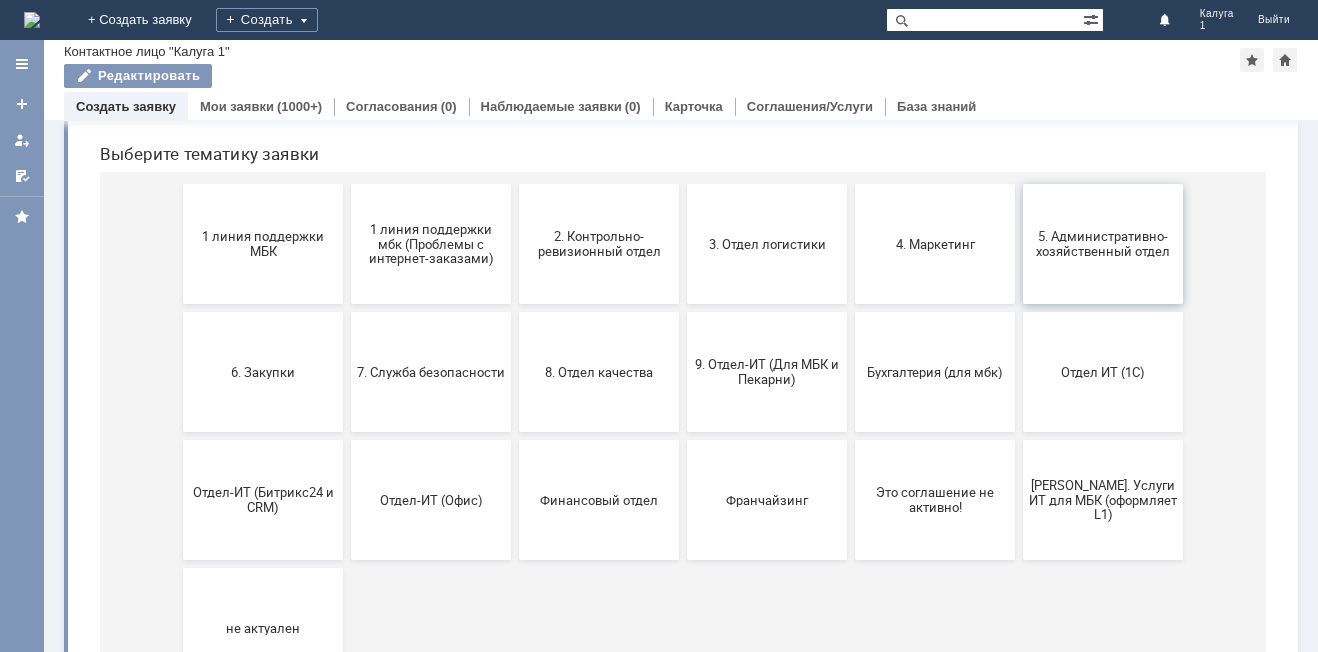 click on "5. Административно-хозяйственный отдел" at bounding box center (1103, 244) 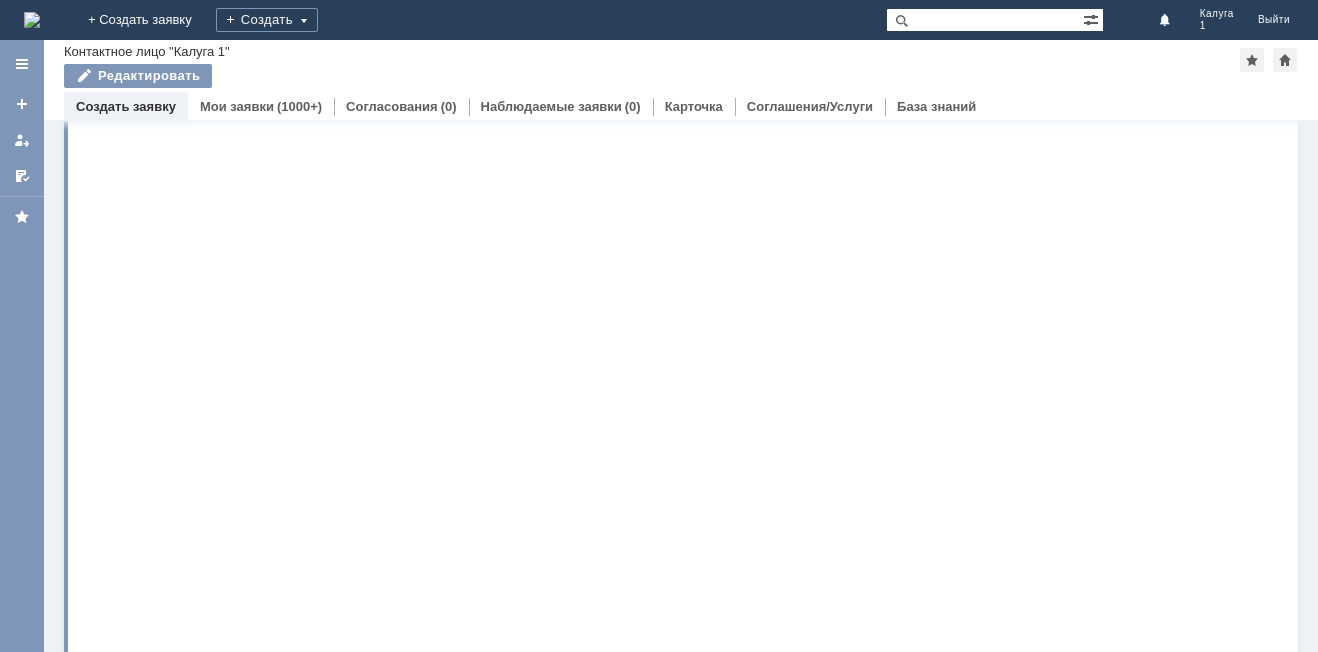 scroll, scrollTop: 0, scrollLeft: 0, axis: both 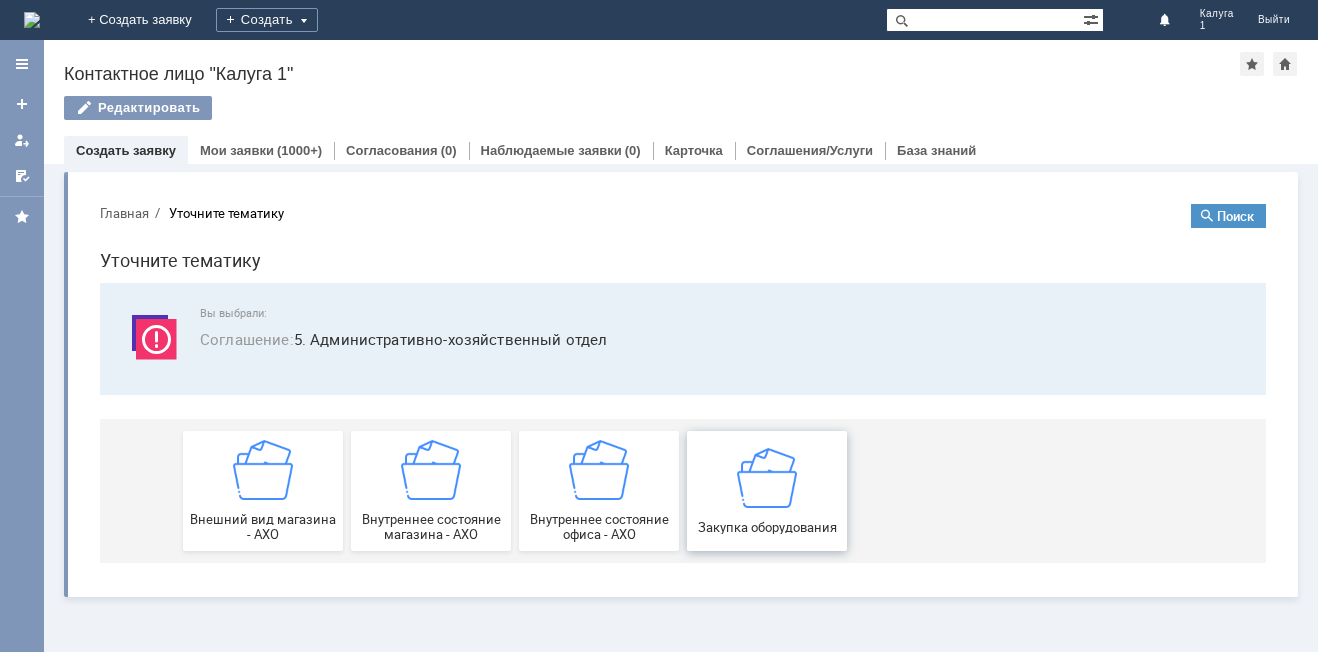 click at bounding box center (767, 477) 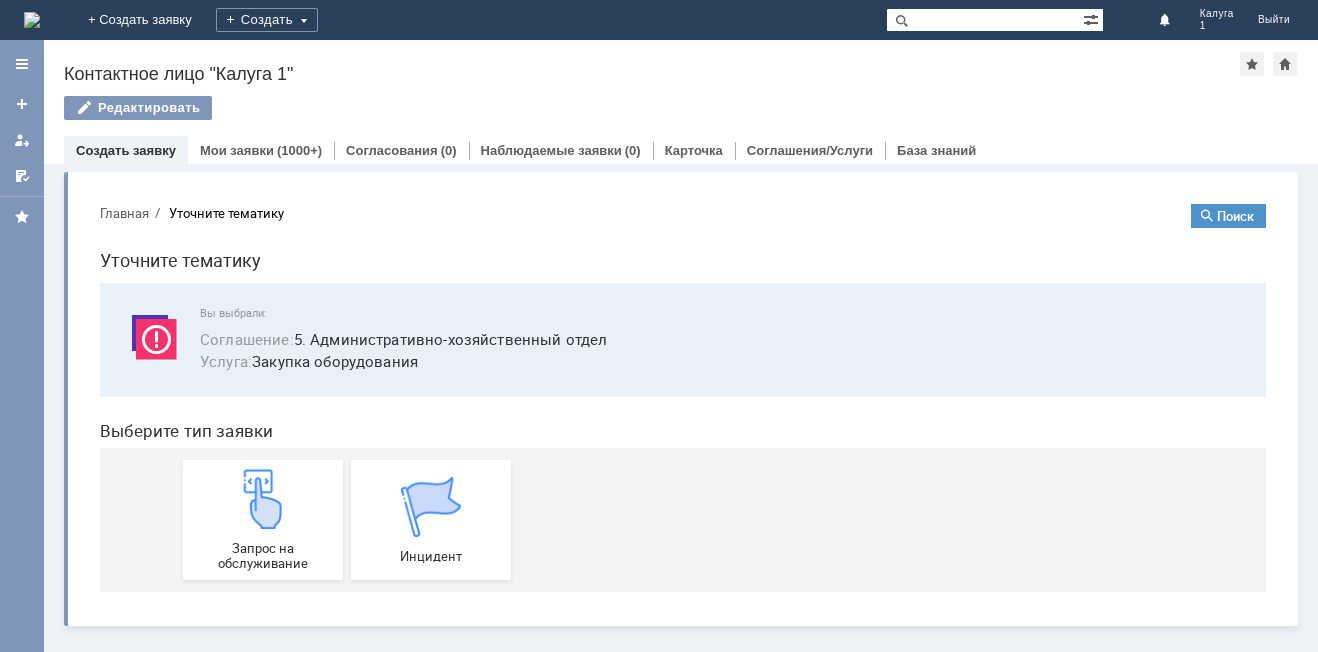 click on "Главная" at bounding box center (124, 213) 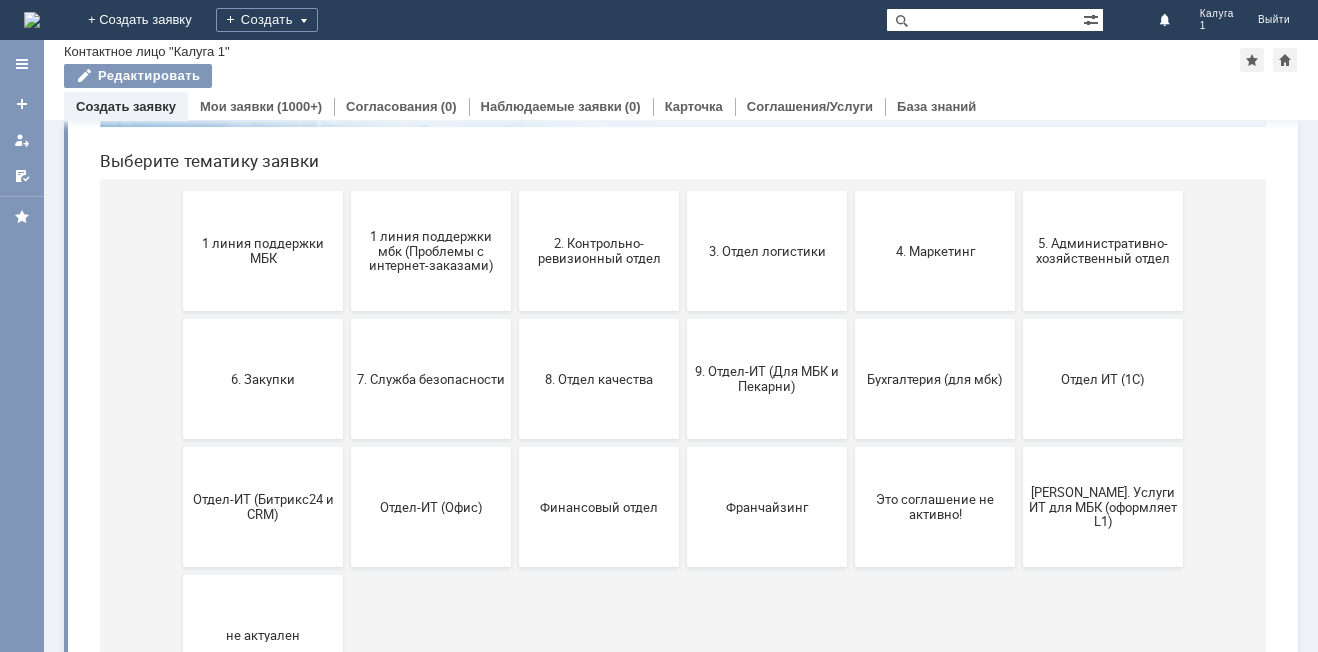 scroll, scrollTop: 200, scrollLeft: 0, axis: vertical 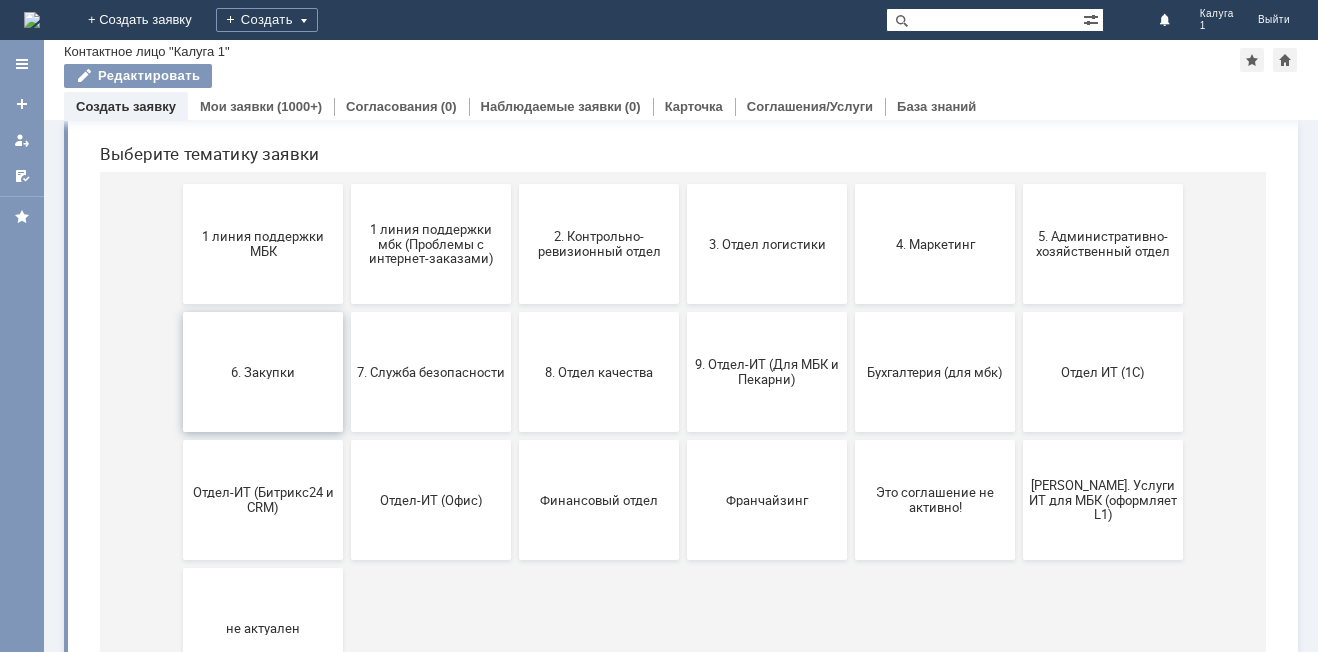 click on "6. Закупки" at bounding box center [263, 371] 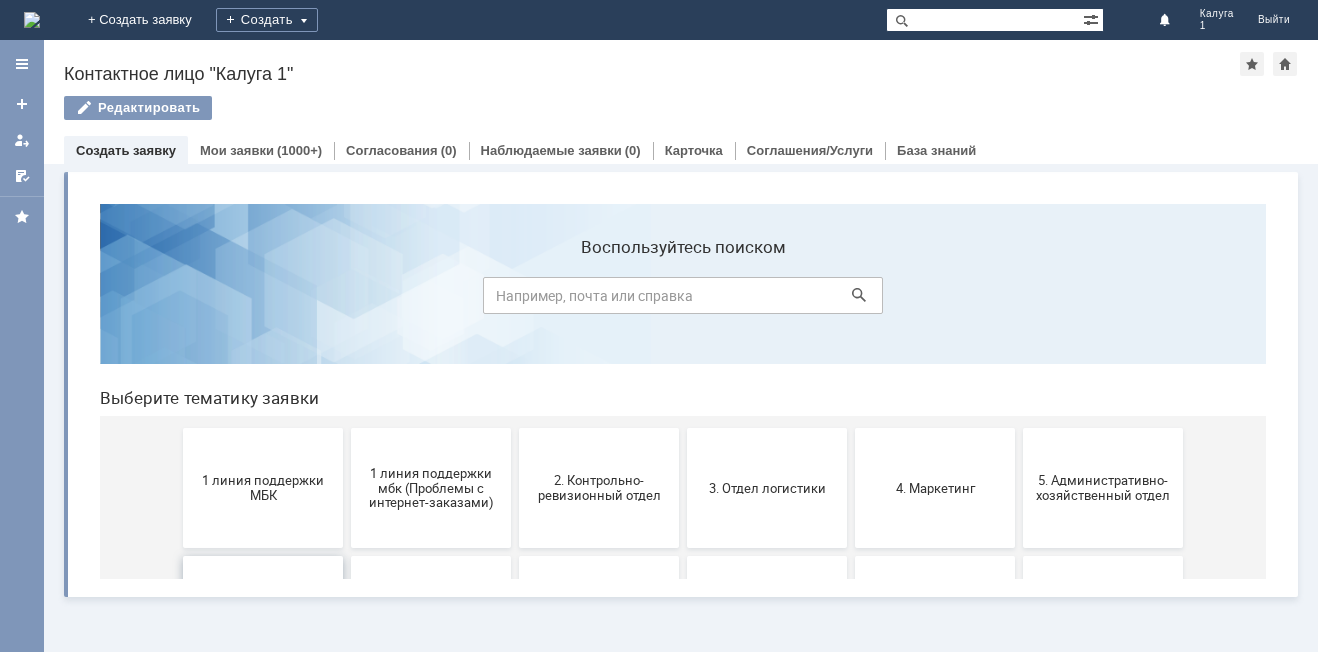 scroll, scrollTop: 0, scrollLeft: 0, axis: both 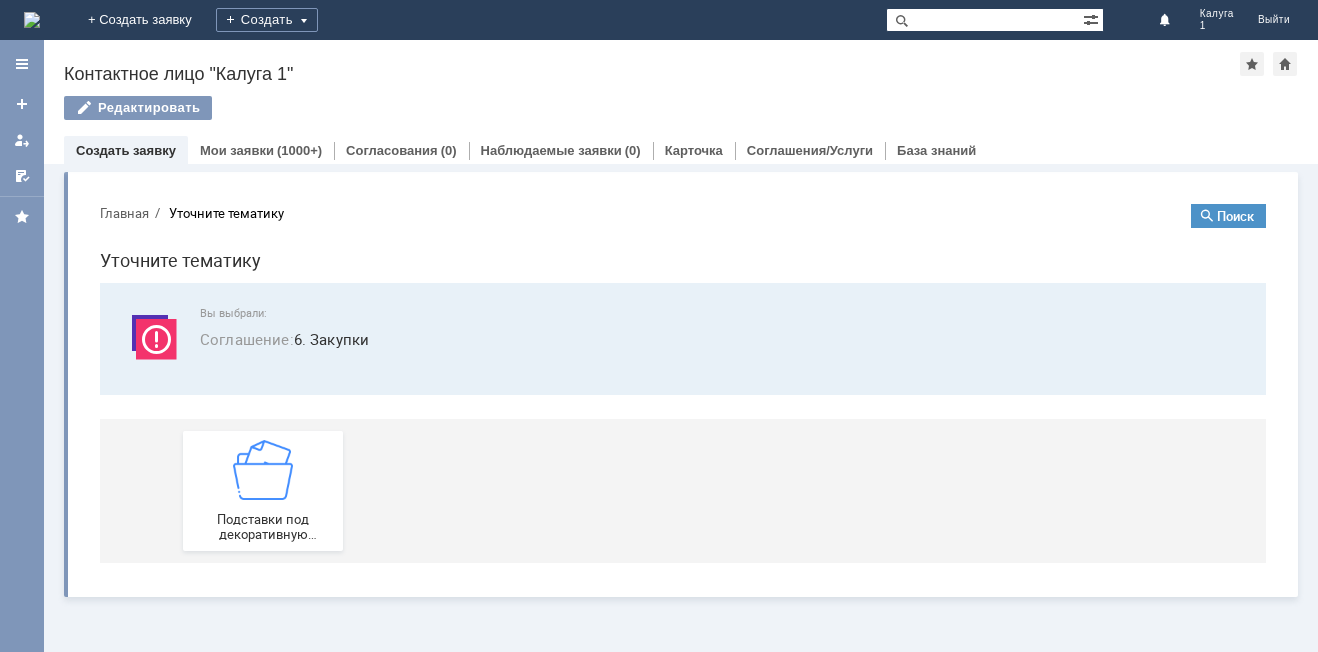 click on "Главная" at bounding box center (124, 213) 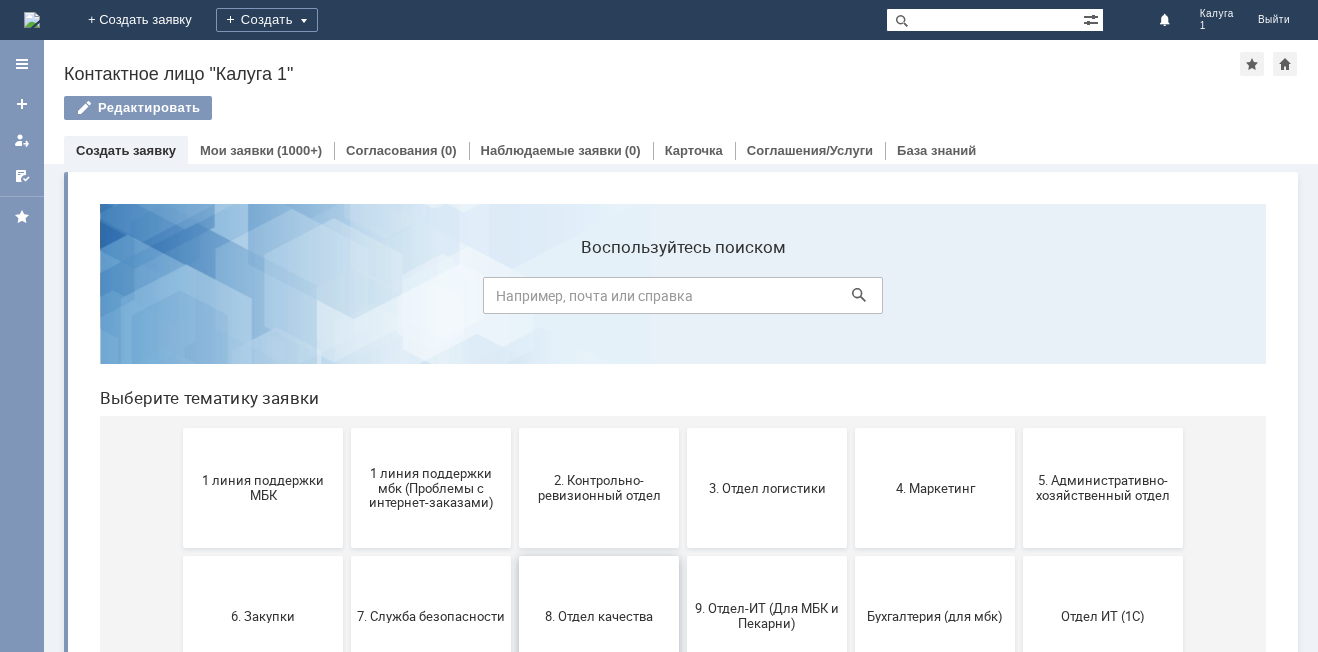 click on "8. Отдел качества" at bounding box center (599, 616) 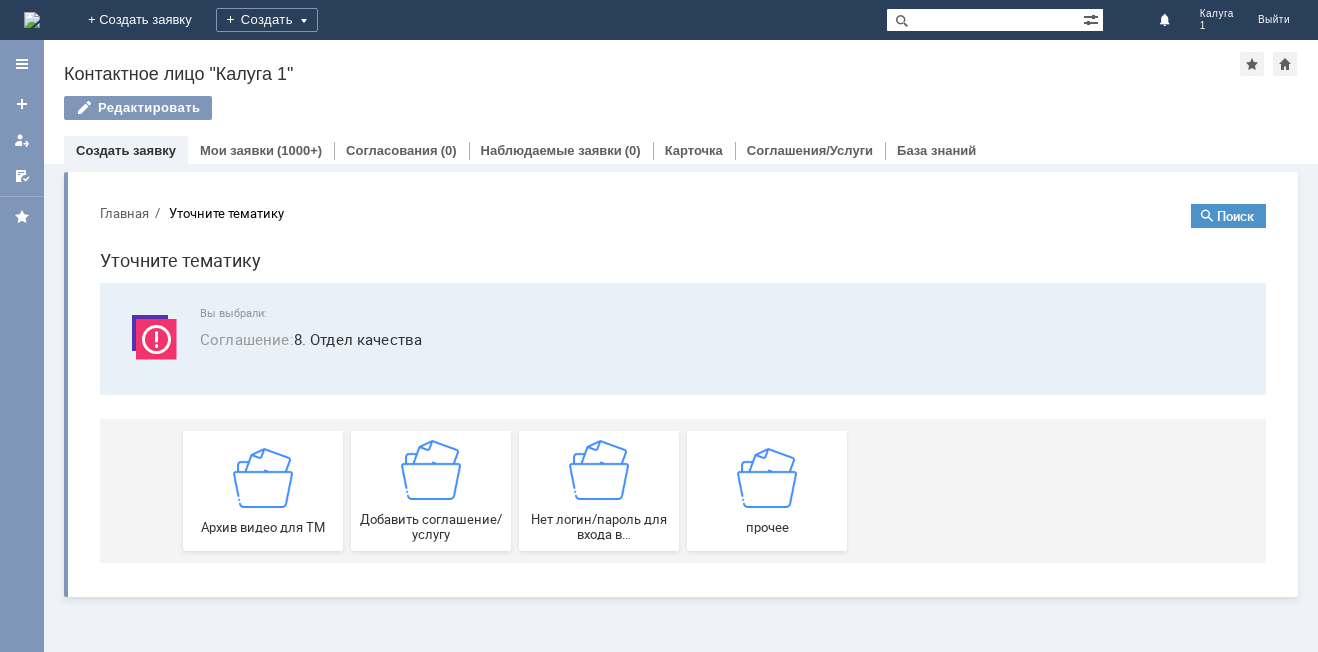click on "Главная" at bounding box center (124, 213) 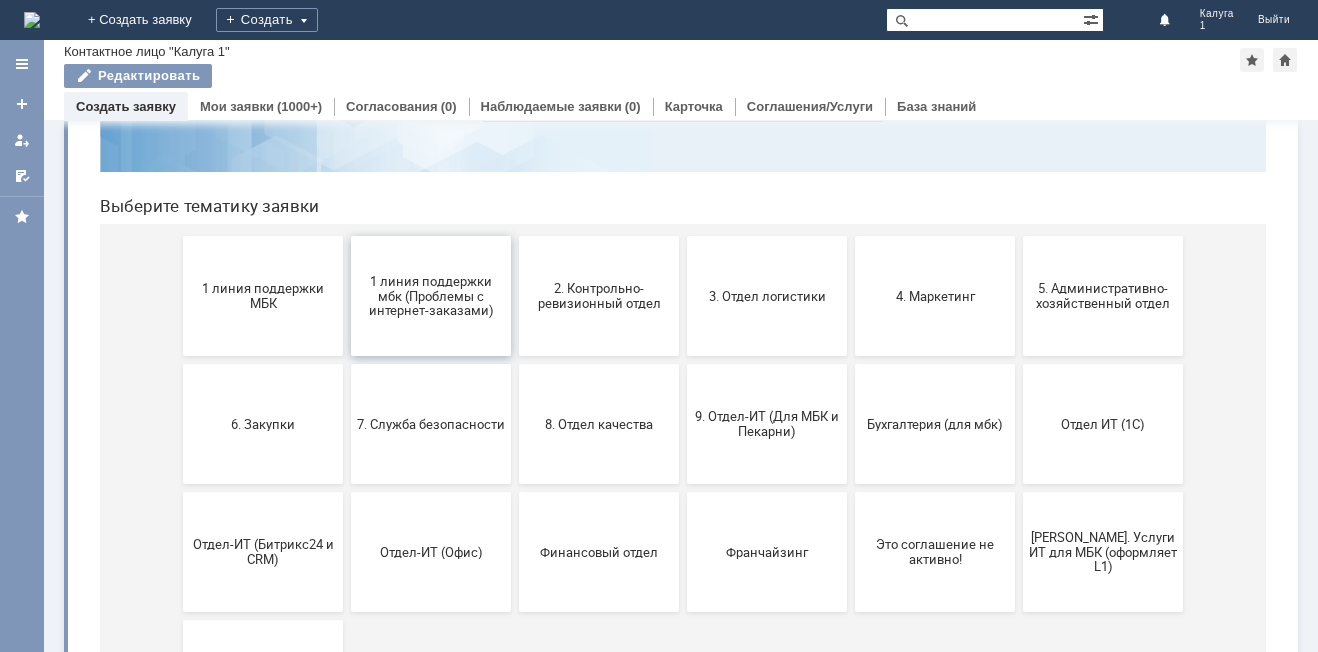 scroll, scrollTop: 200, scrollLeft: 0, axis: vertical 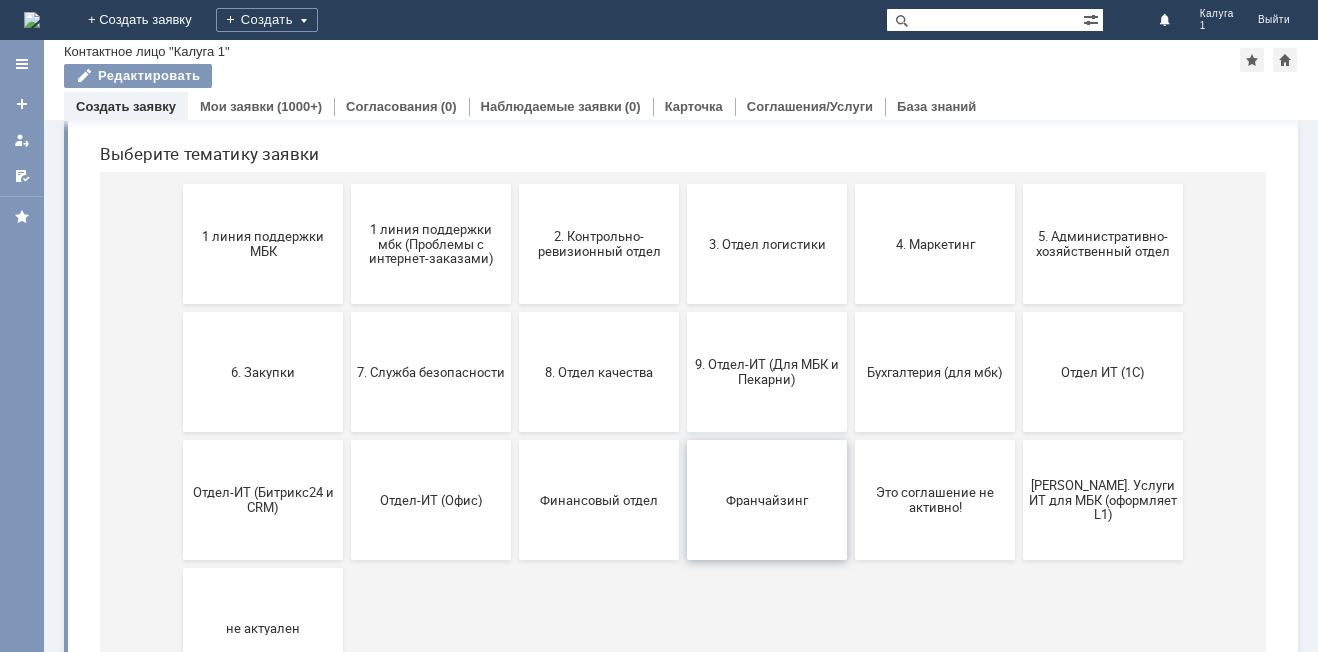 click on "Франчайзинг" at bounding box center (767, 500) 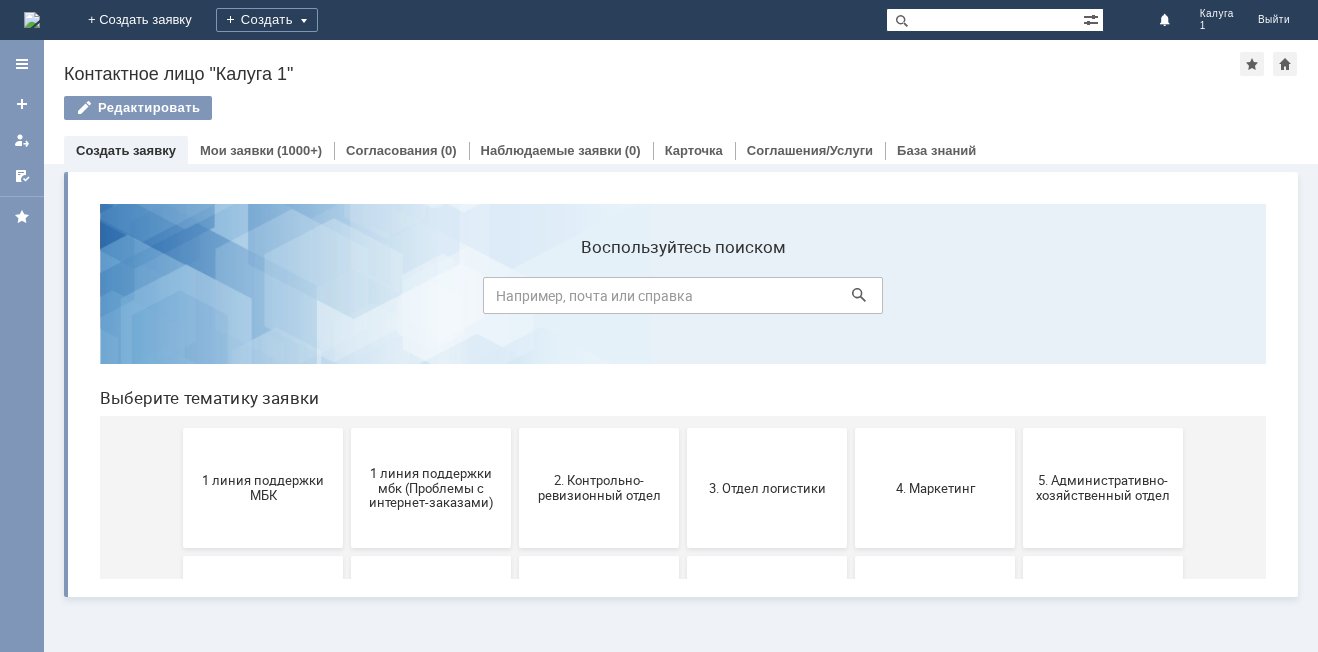 scroll, scrollTop: 0, scrollLeft: 0, axis: both 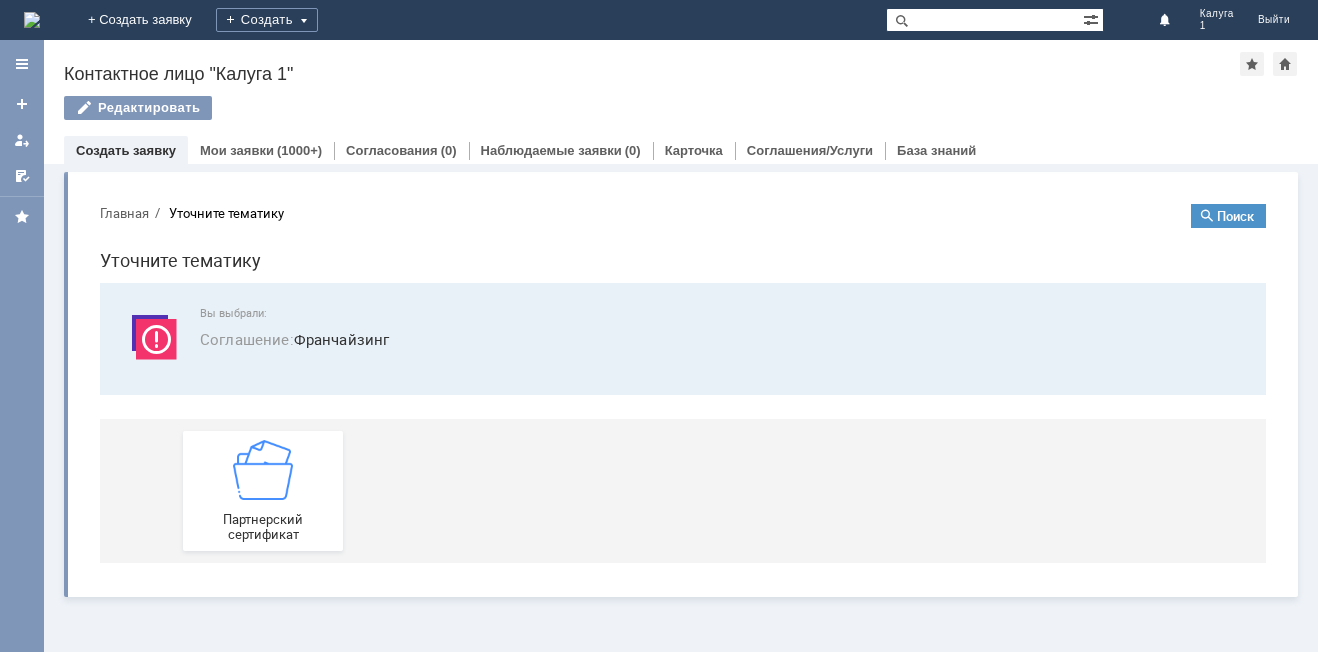 click on "Главная" at bounding box center [124, 213] 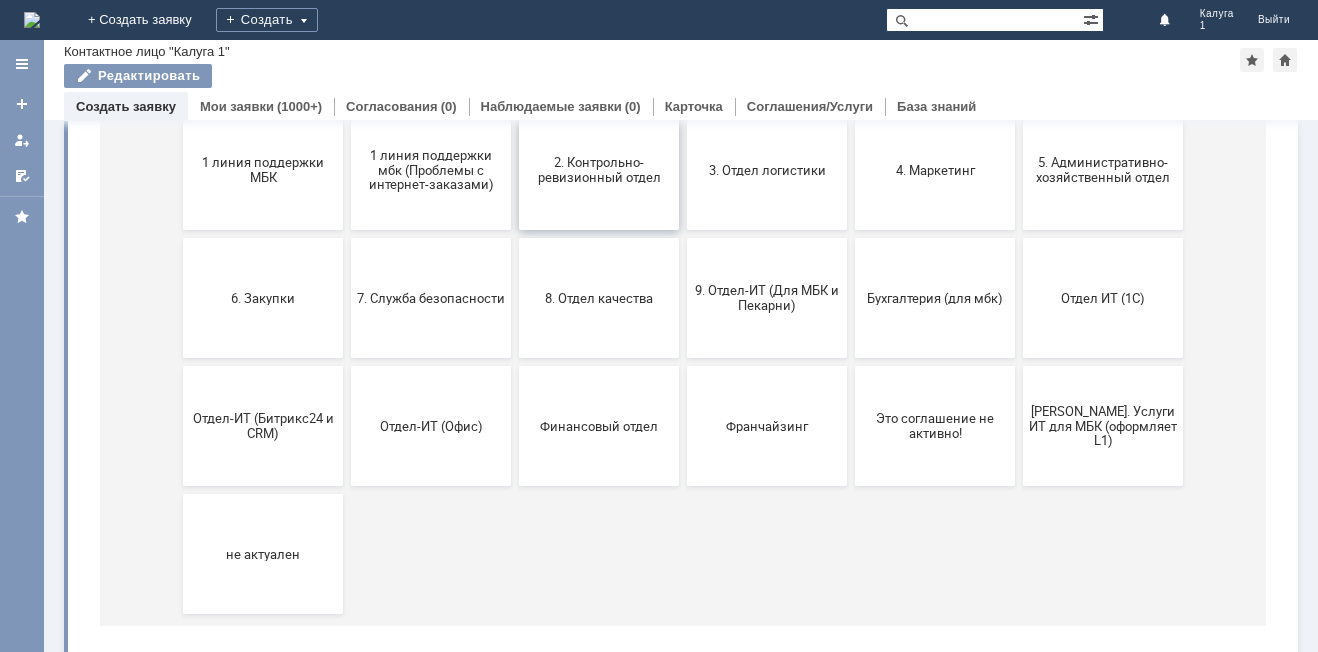 scroll, scrollTop: 291, scrollLeft: 0, axis: vertical 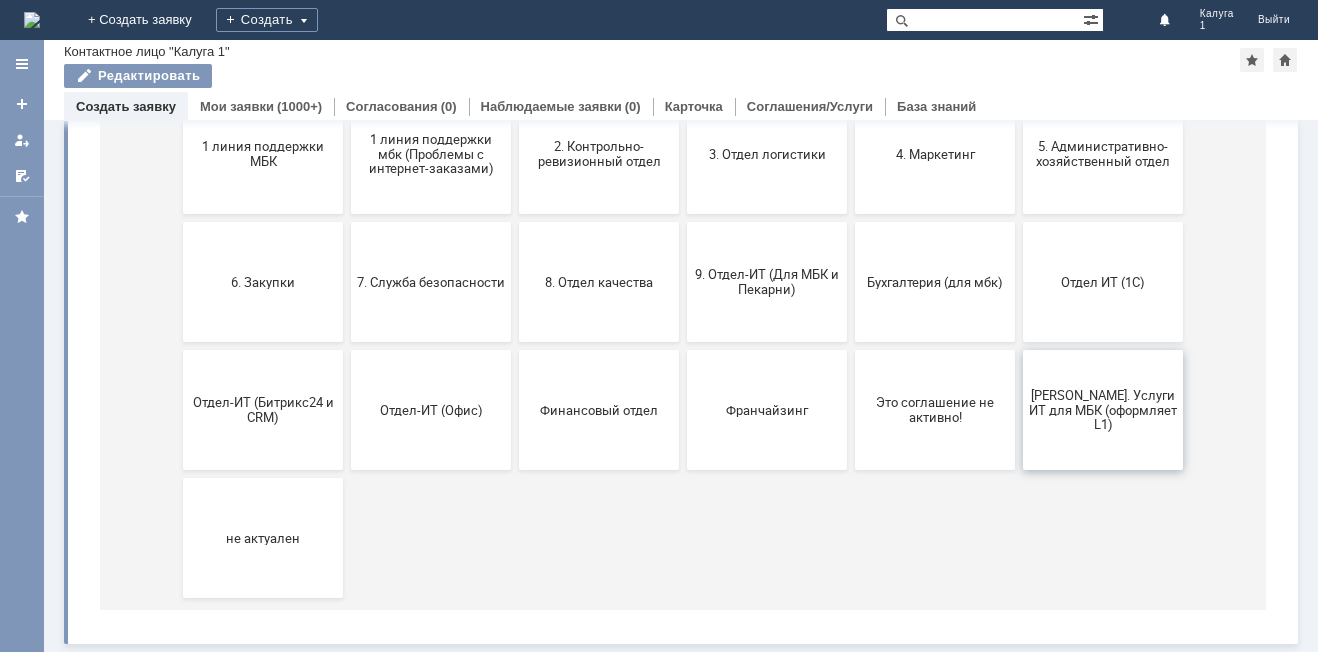 click on "[PERSON_NAME]. Услуги ИТ для МБК (оформляет L1)" at bounding box center [1103, 409] 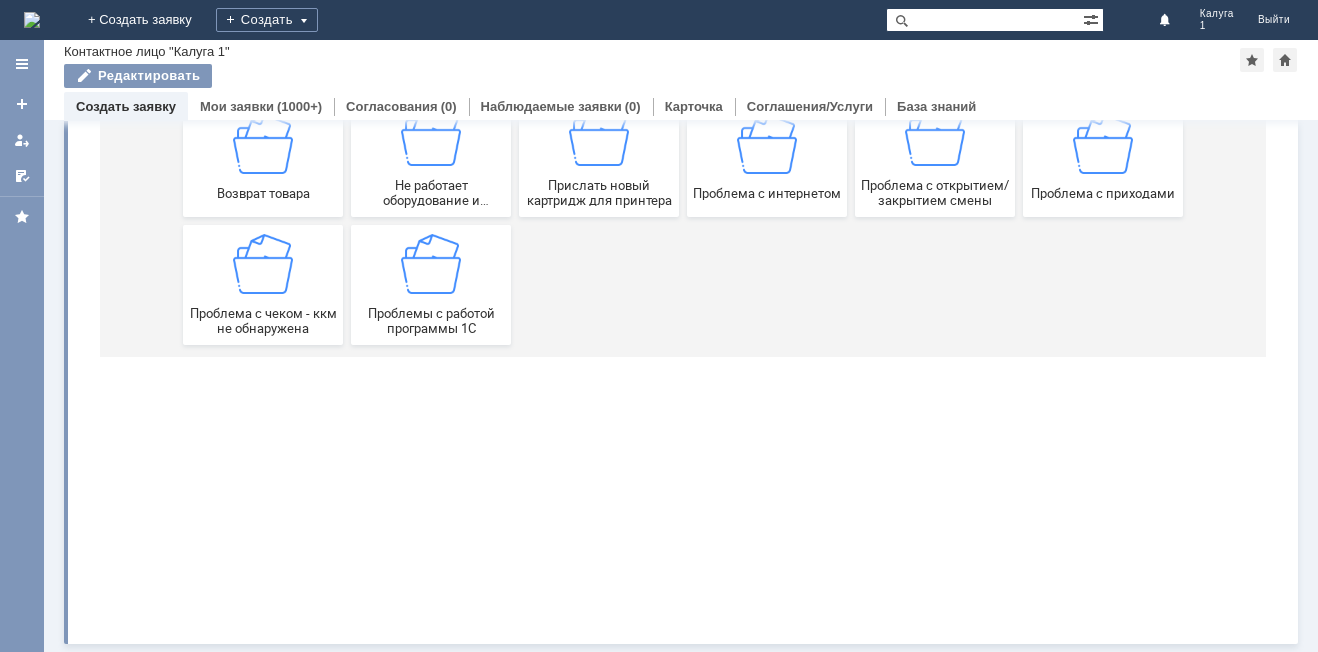 scroll, scrollTop: 0, scrollLeft: 0, axis: both 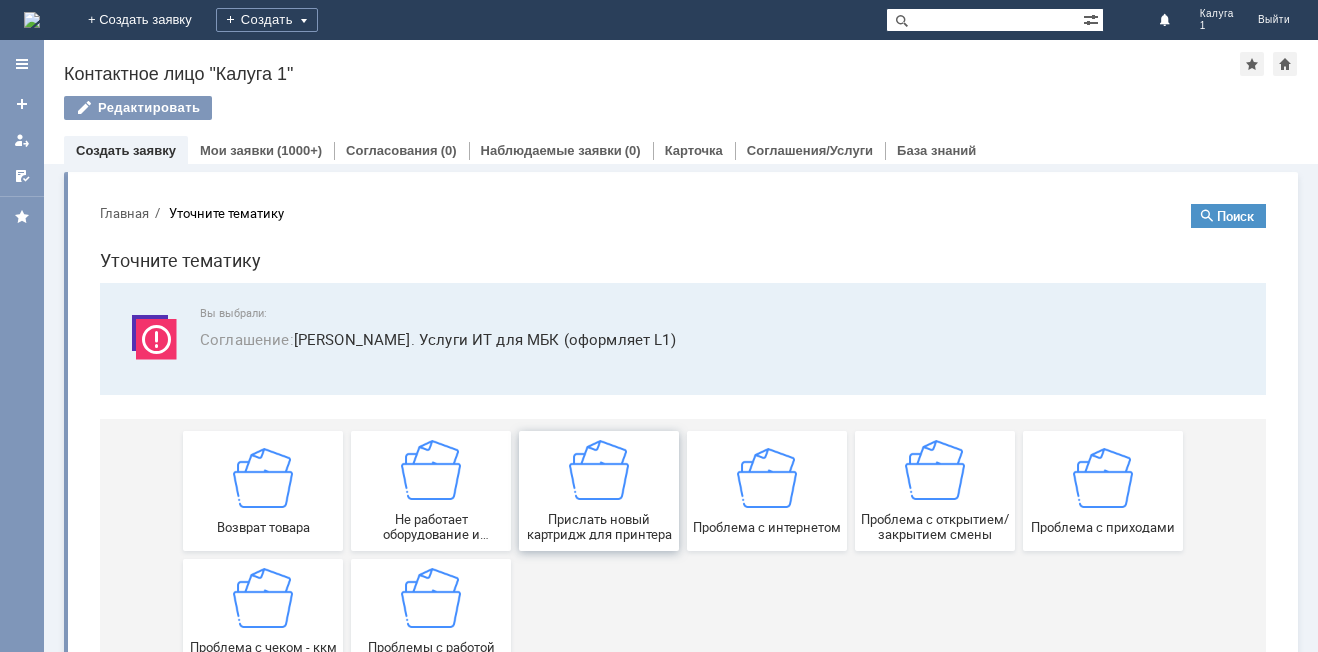 click at bounding box center (599, 470) 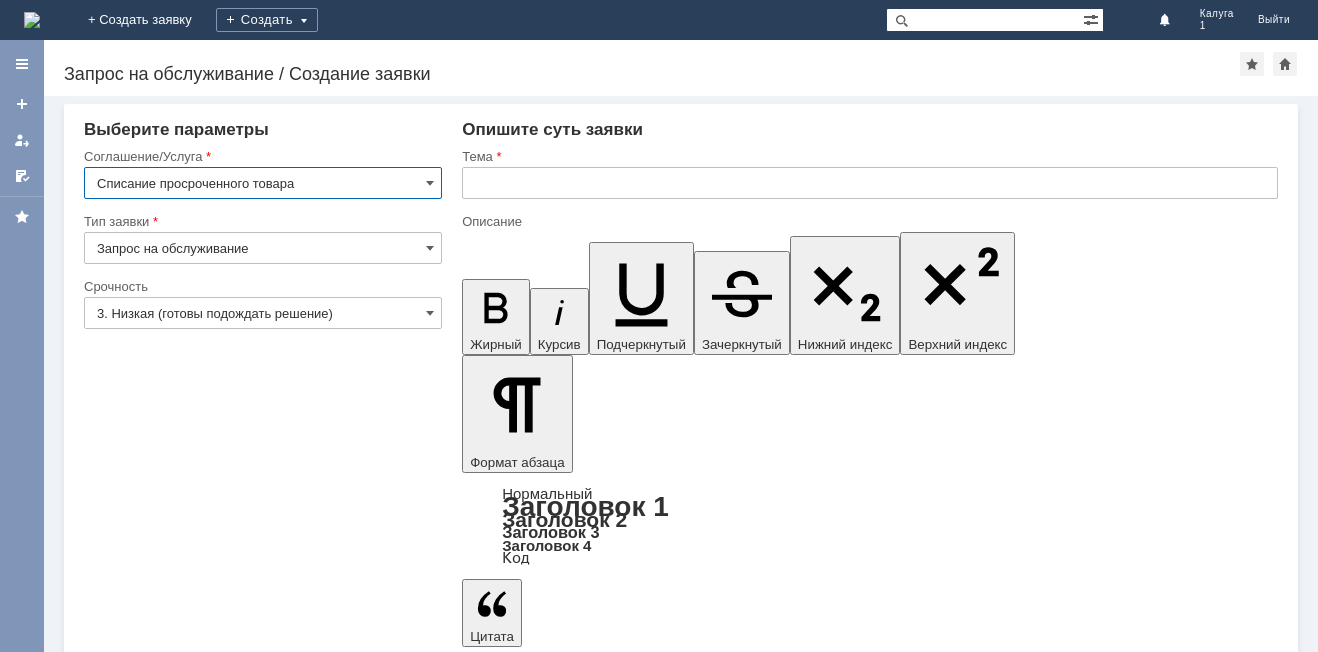 scroll, scrollTop: 0, scrollLeft: 0, axis: both 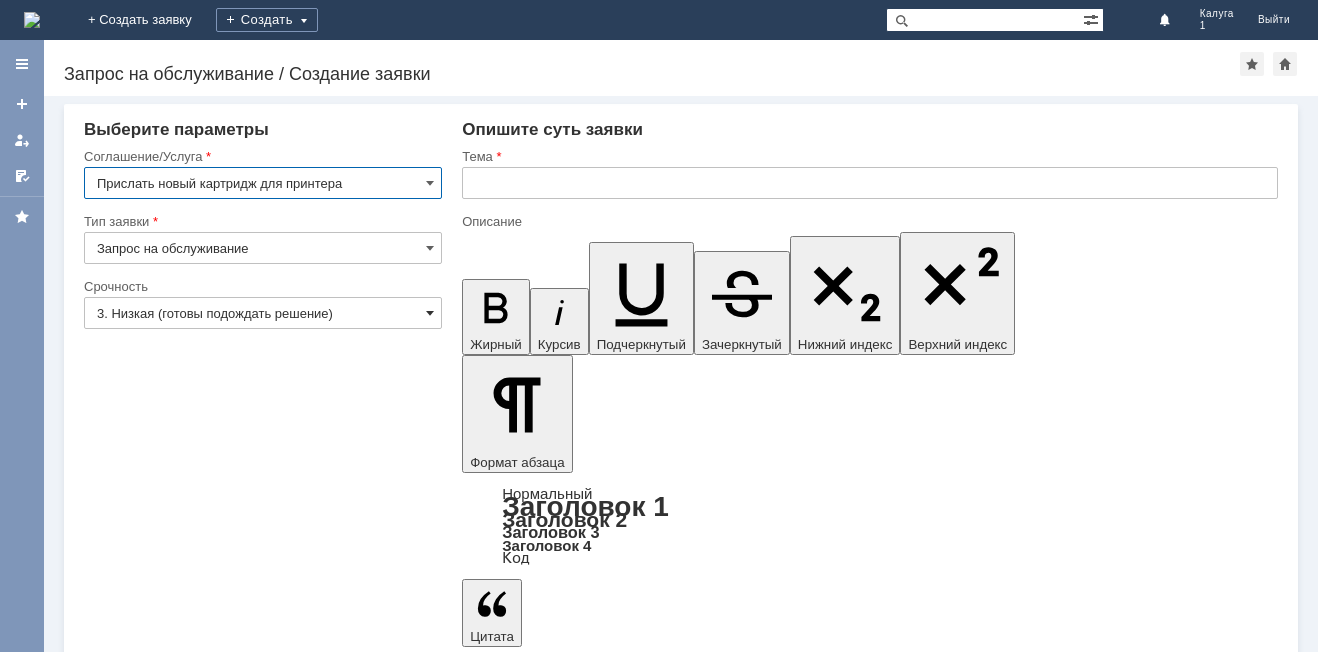 click at bounding box center [430, 313] 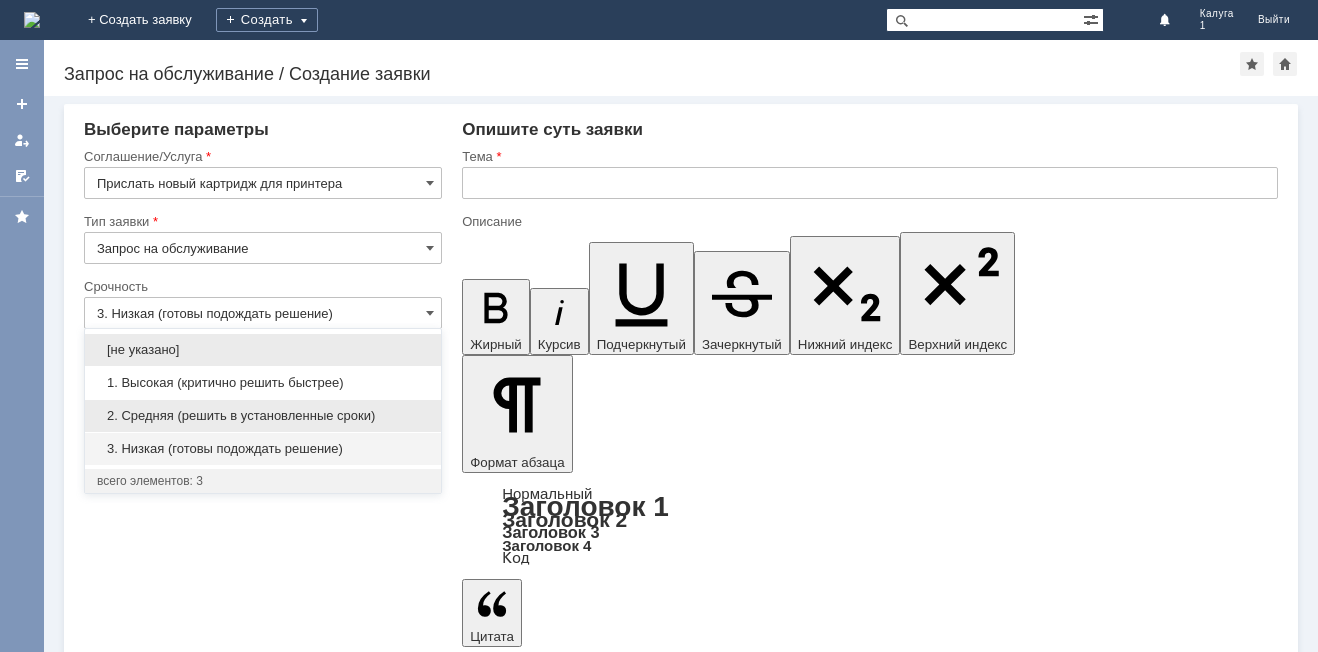 click on "2. Средняя (решить в установленные сроки)" at bounding box center (263, 416) 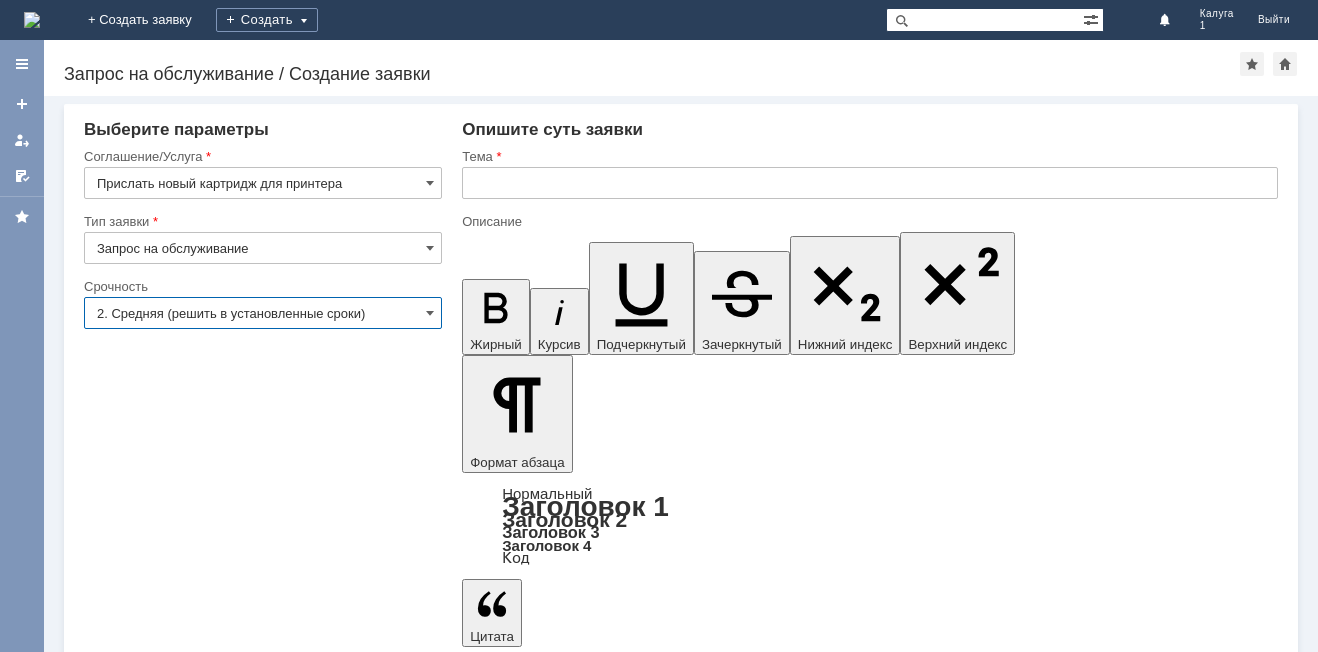type on "2. Средняя (решить в установленные сроки)" 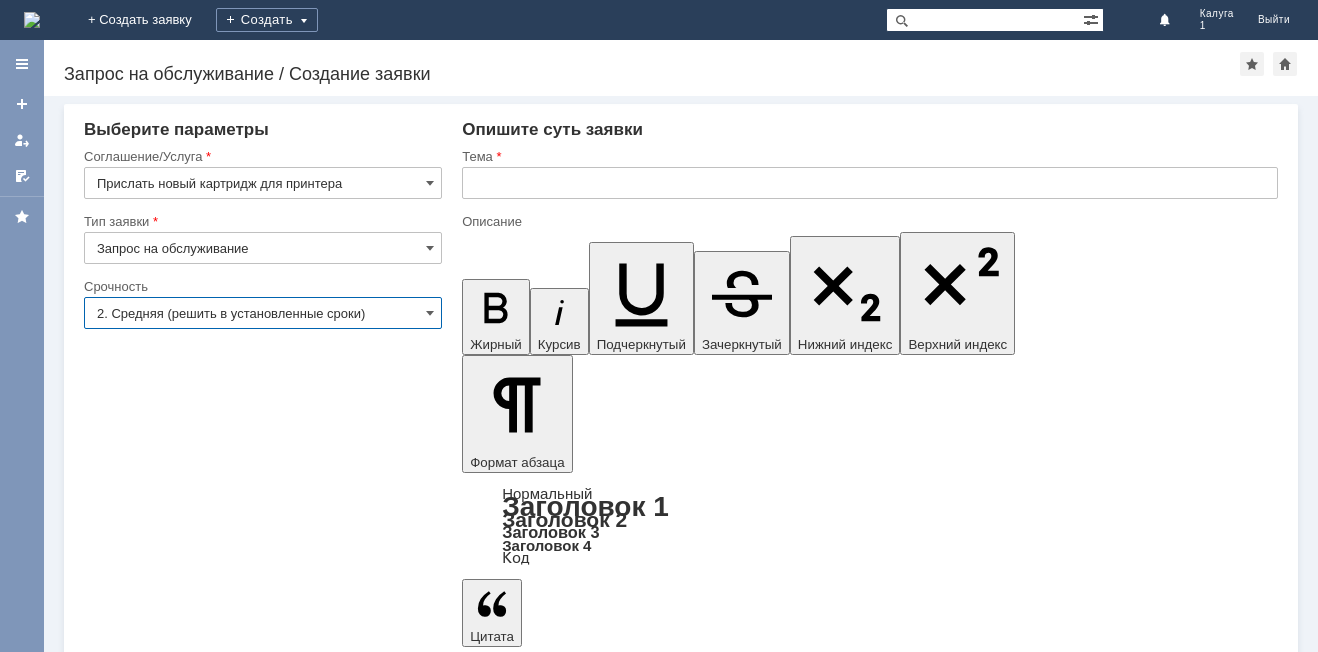 click at bounding box center (870, 183) 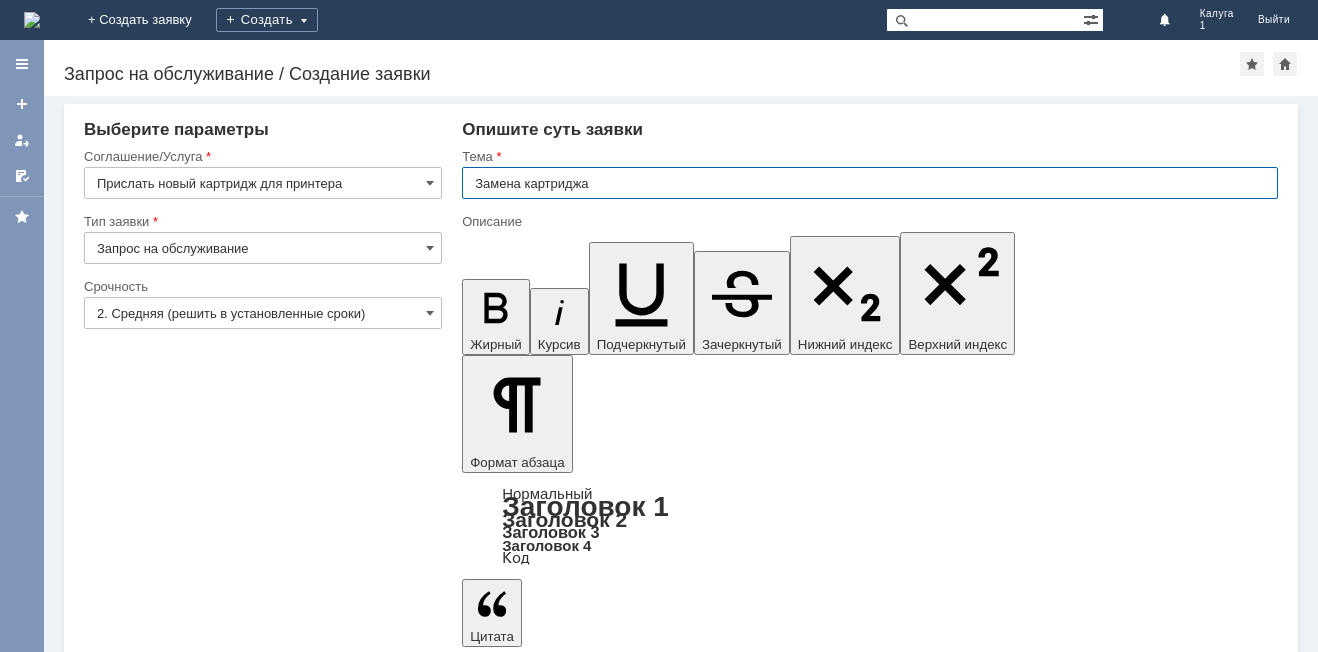 type on "Замена картриджа" 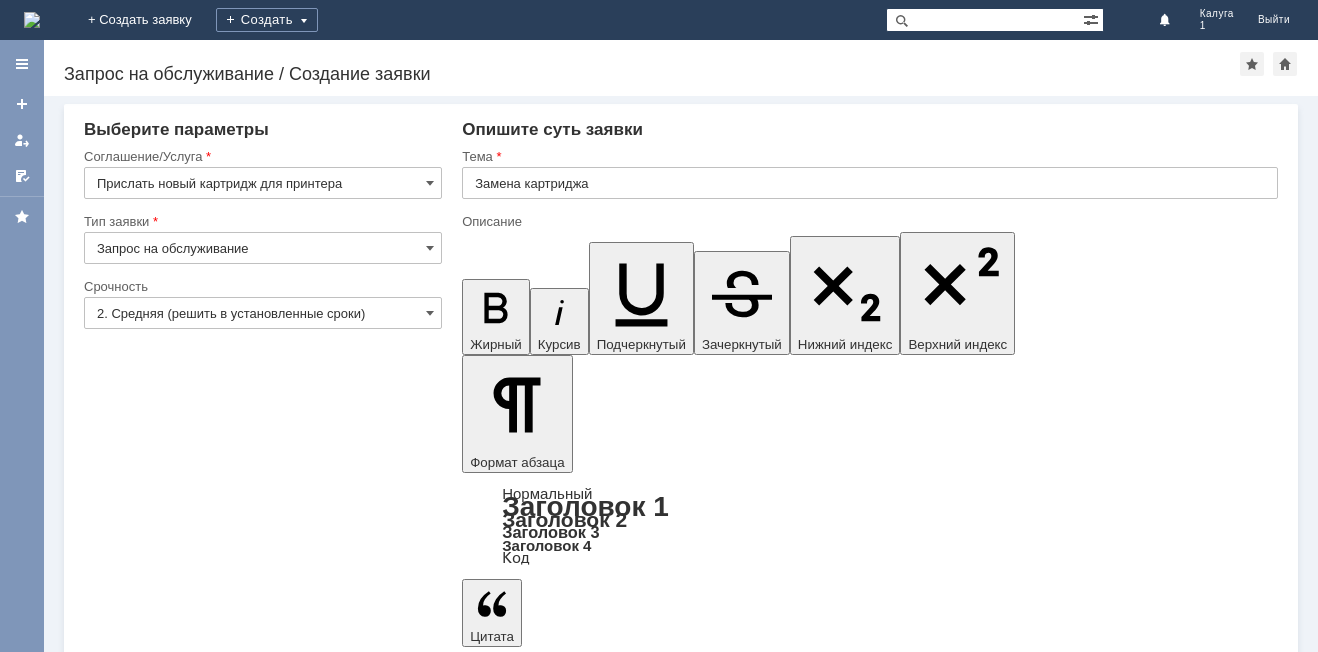 click at bounding box center [625, 5332] 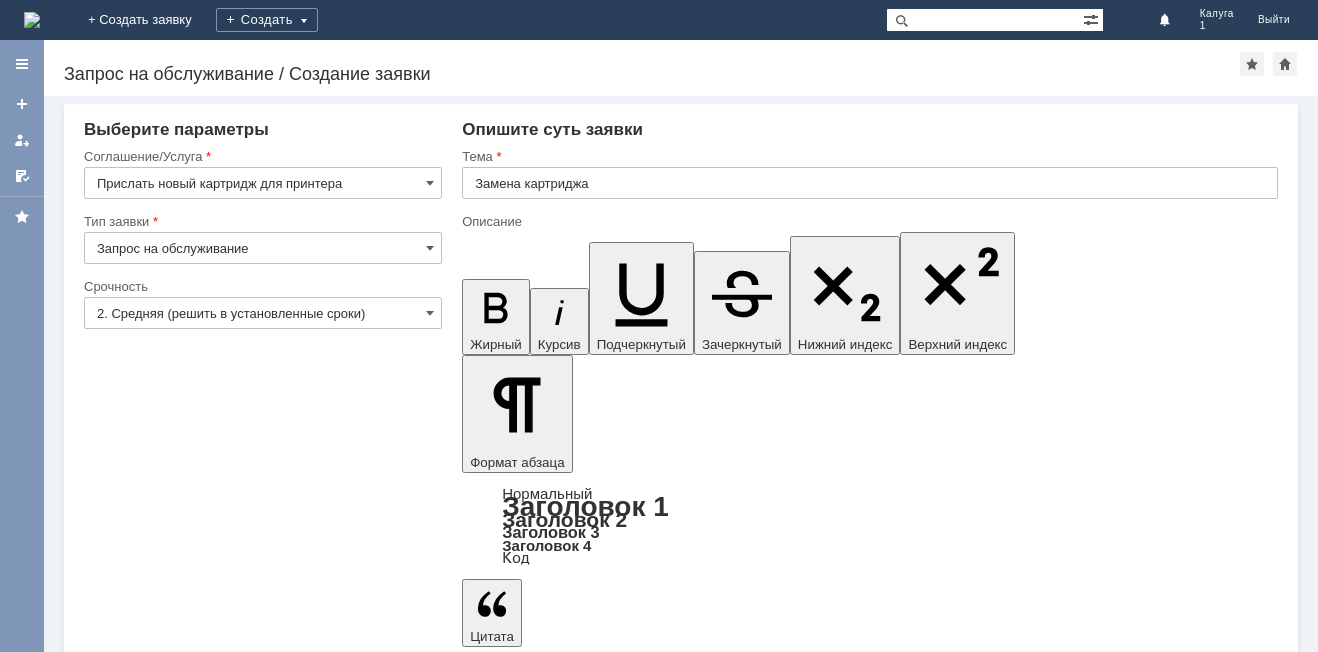 click on "Сохранить" at bounding box center (144, 5555) 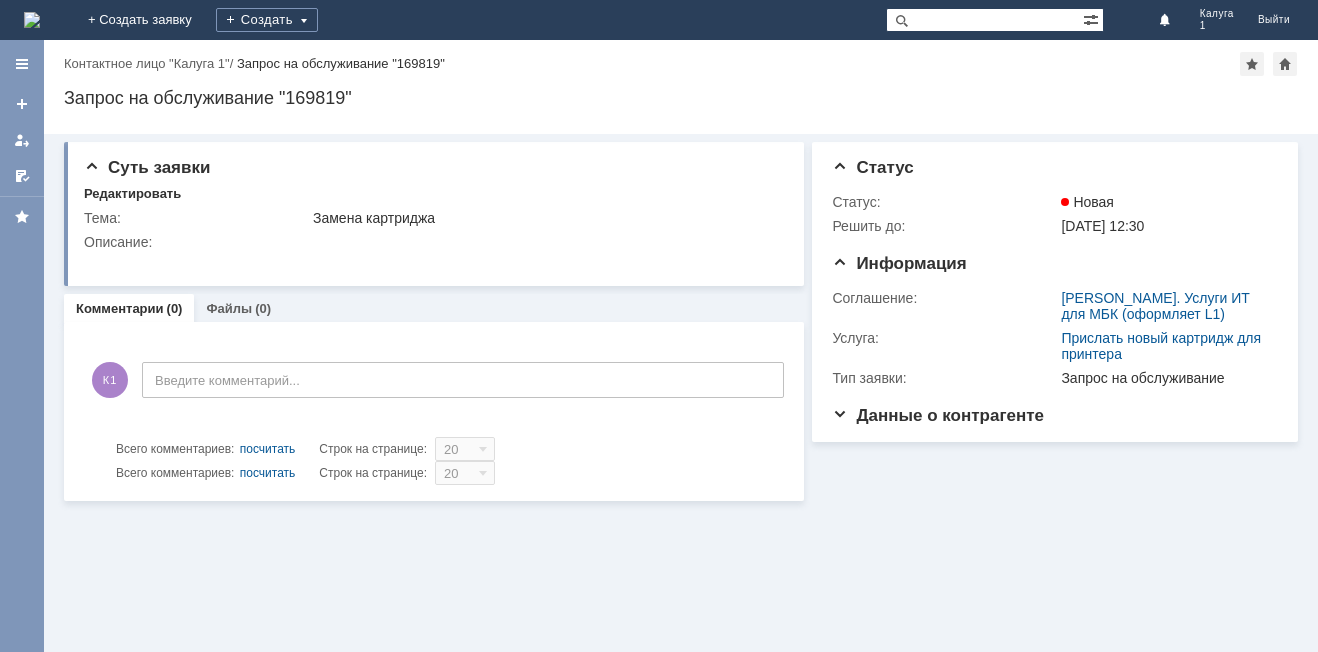 scroll, scrollTop: 0, scrollLeft: 0, axis: both 